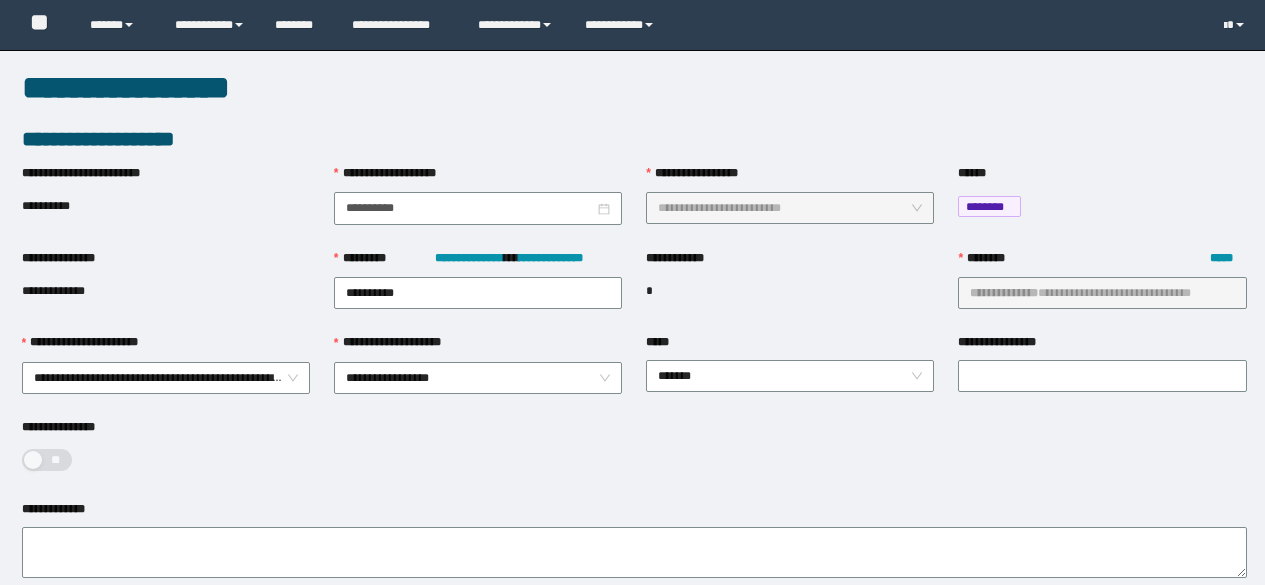 scroll, scrollTop: 0, scrollLeft: 0, axis: both 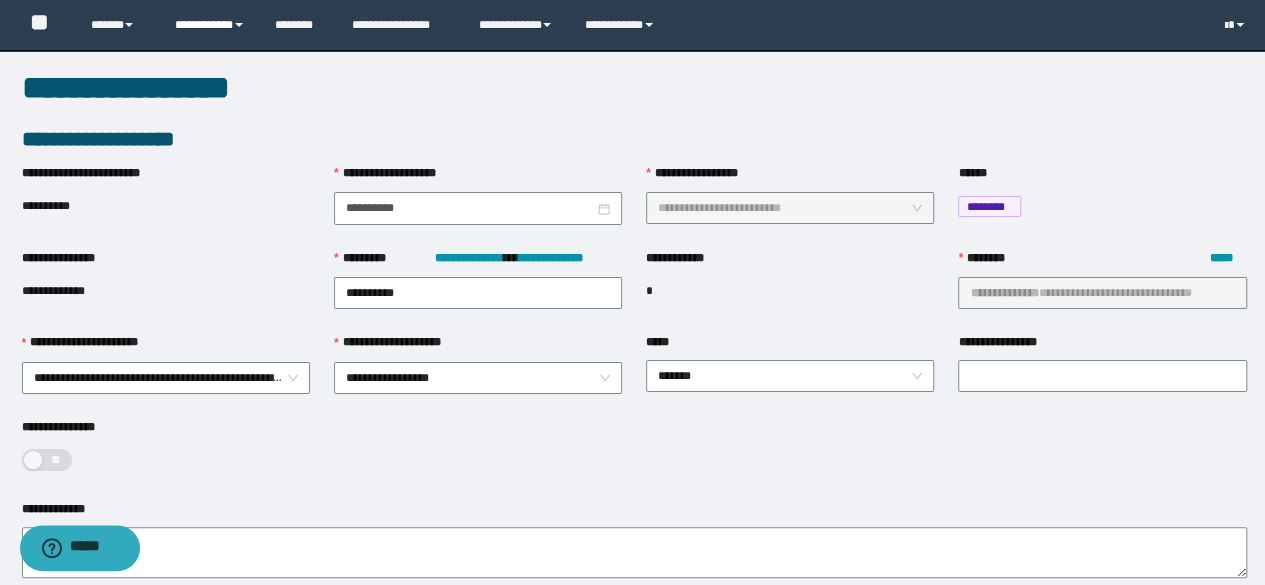 click on "**********" at bounding box center [210, 25] 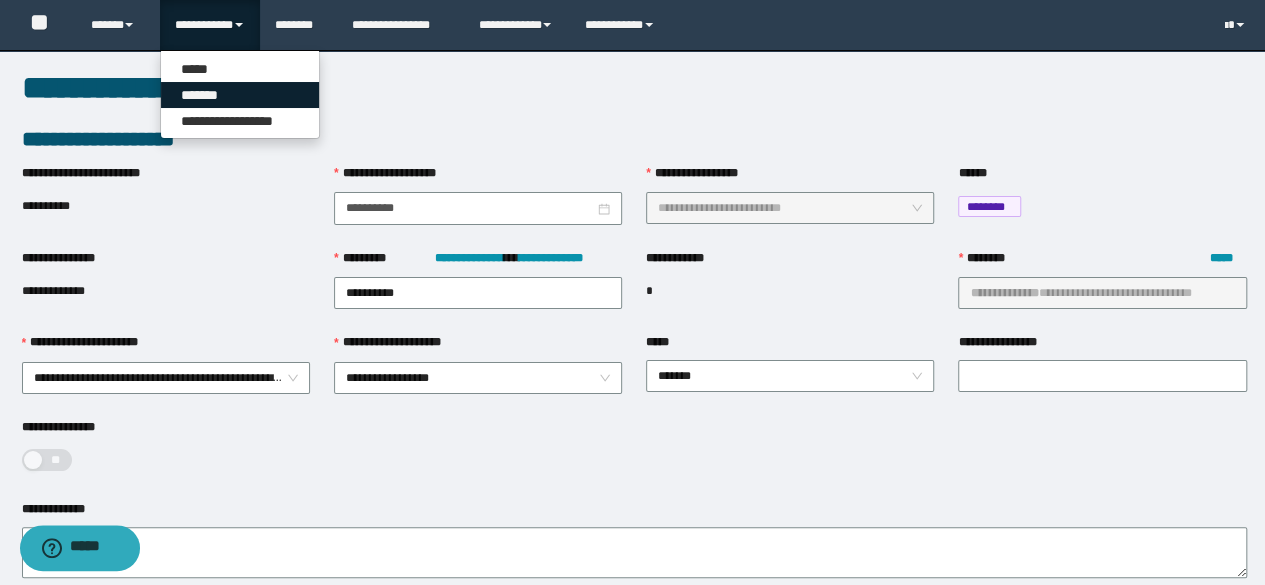 click on "*******" at bounding box center [240, 95] 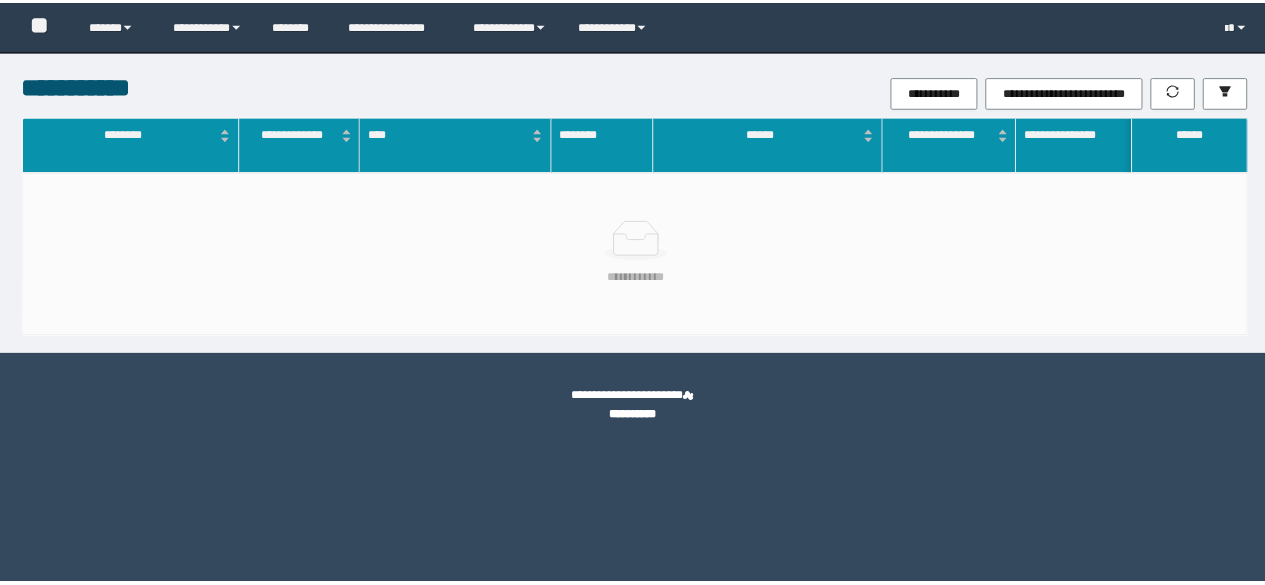 scroll, scrollTop: 0, scrollLeft: 0, axis: both 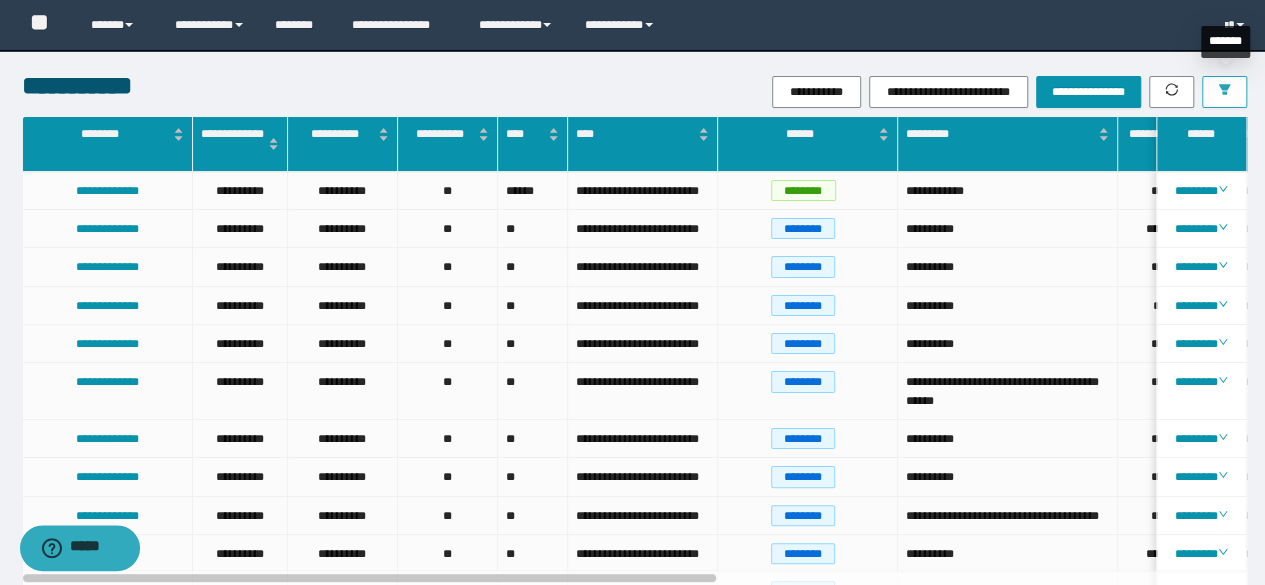 click at bounding box center (1224, 92) 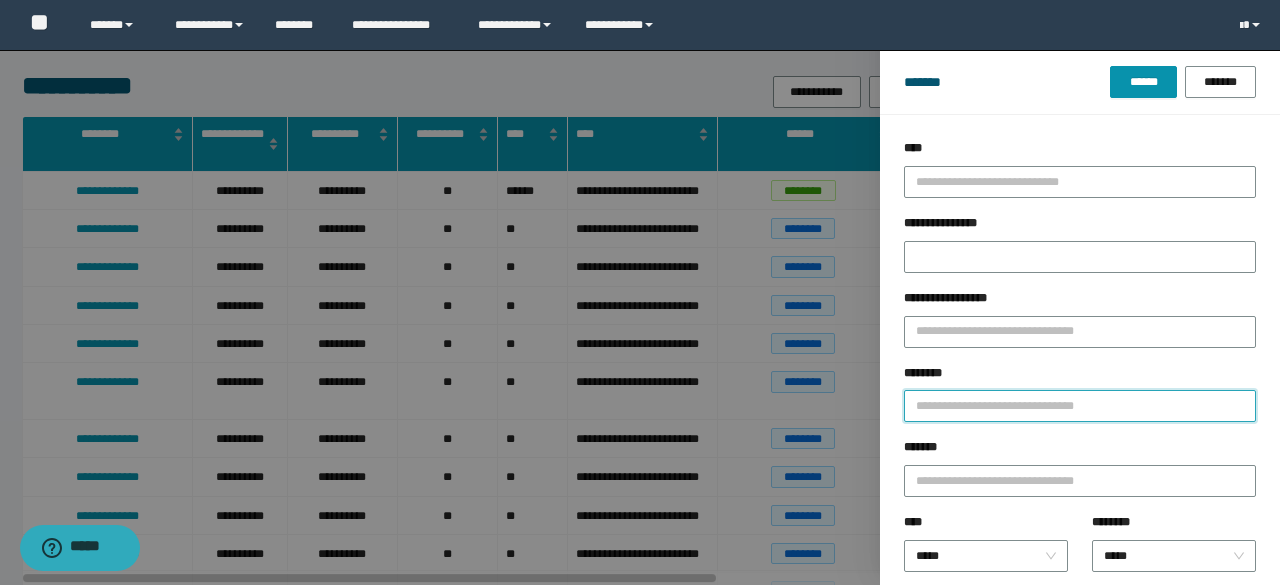 click on "********" at bounding box center [1080, 406] 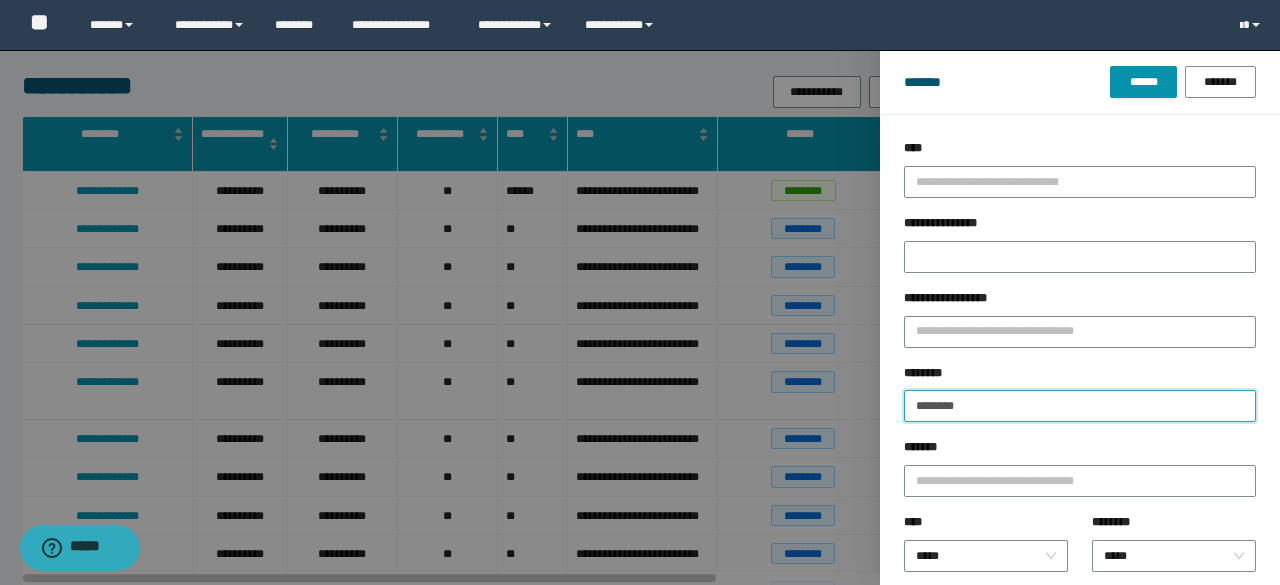 type 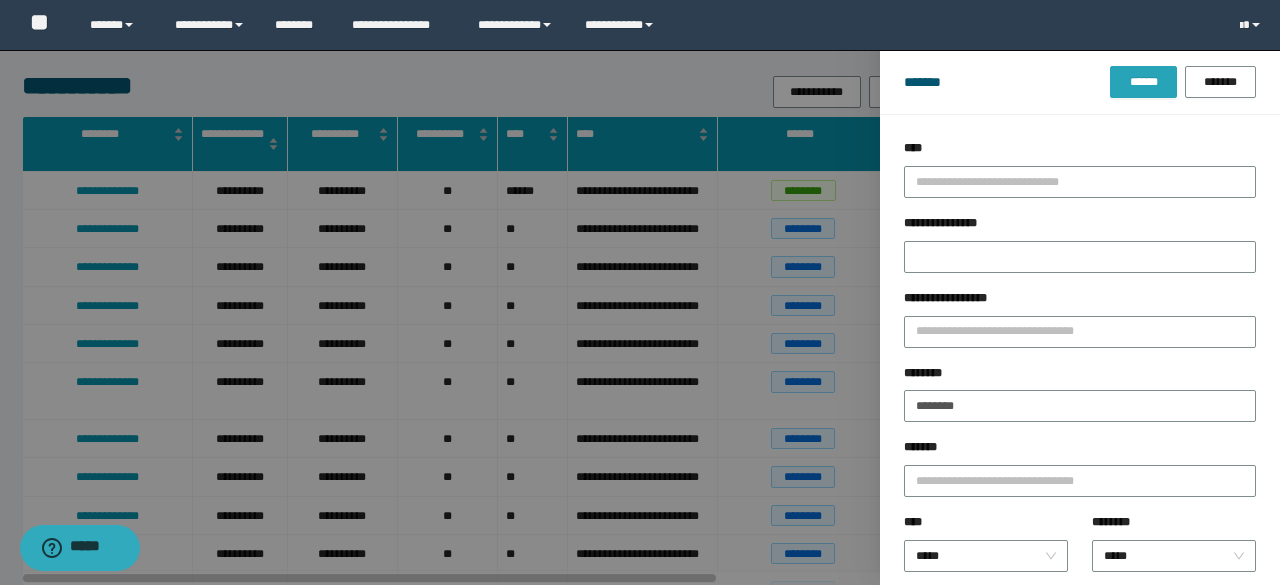click on "******" at bounding box center (1143, 82) 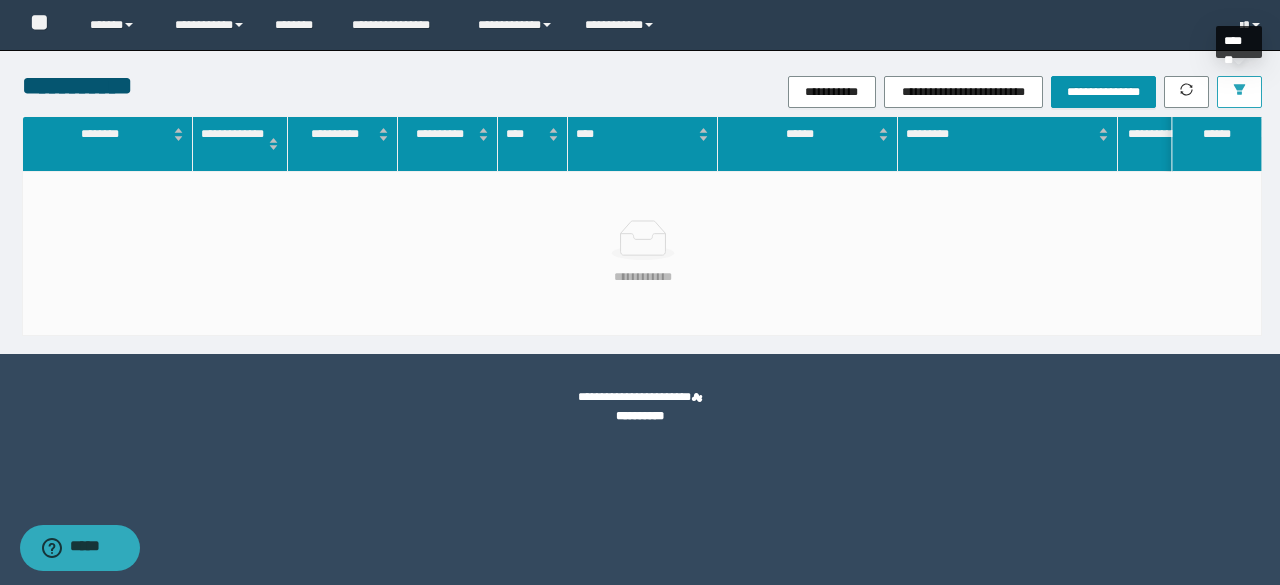 click at bounding box center [1239, 92] 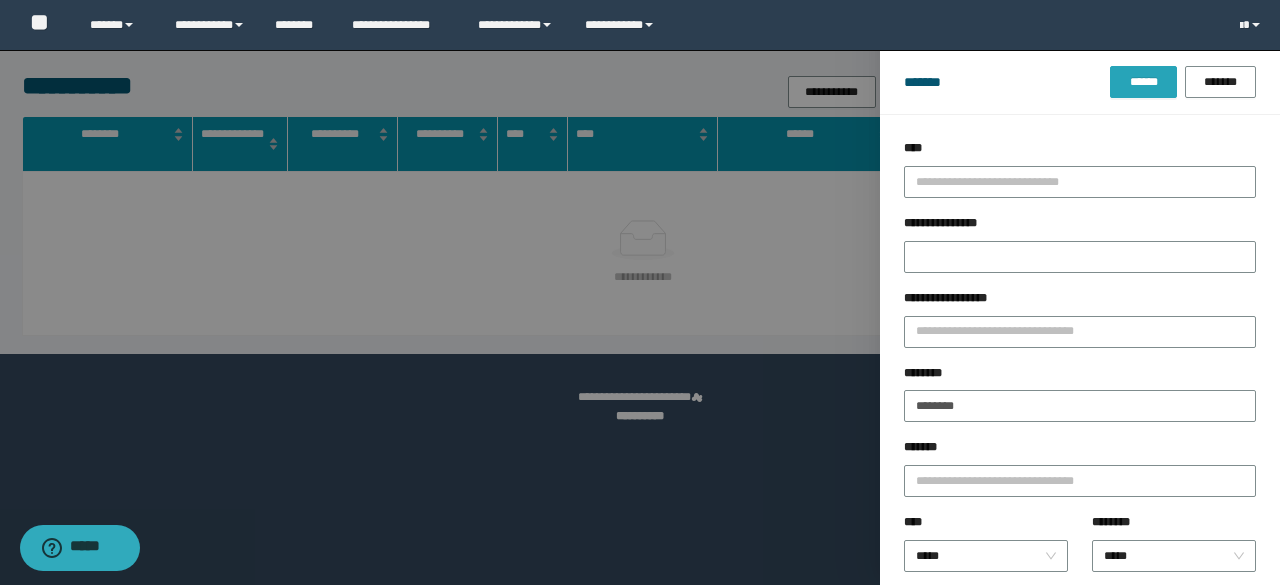 click on "******" at bounding box center (1143, 82) 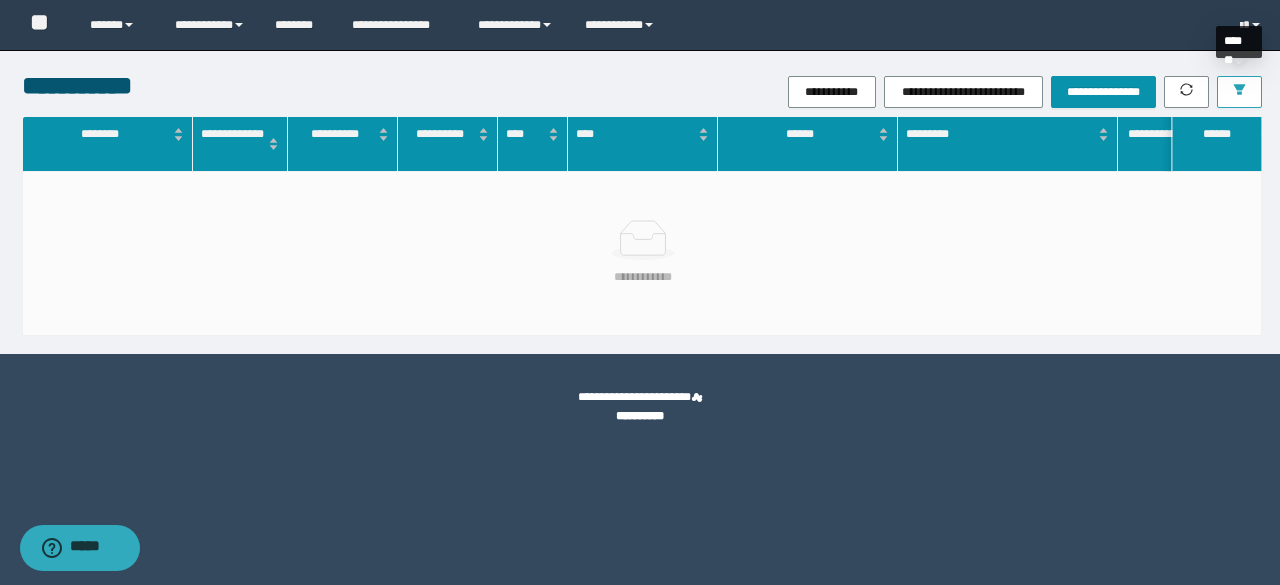 click at bounding box center [1239, 92] 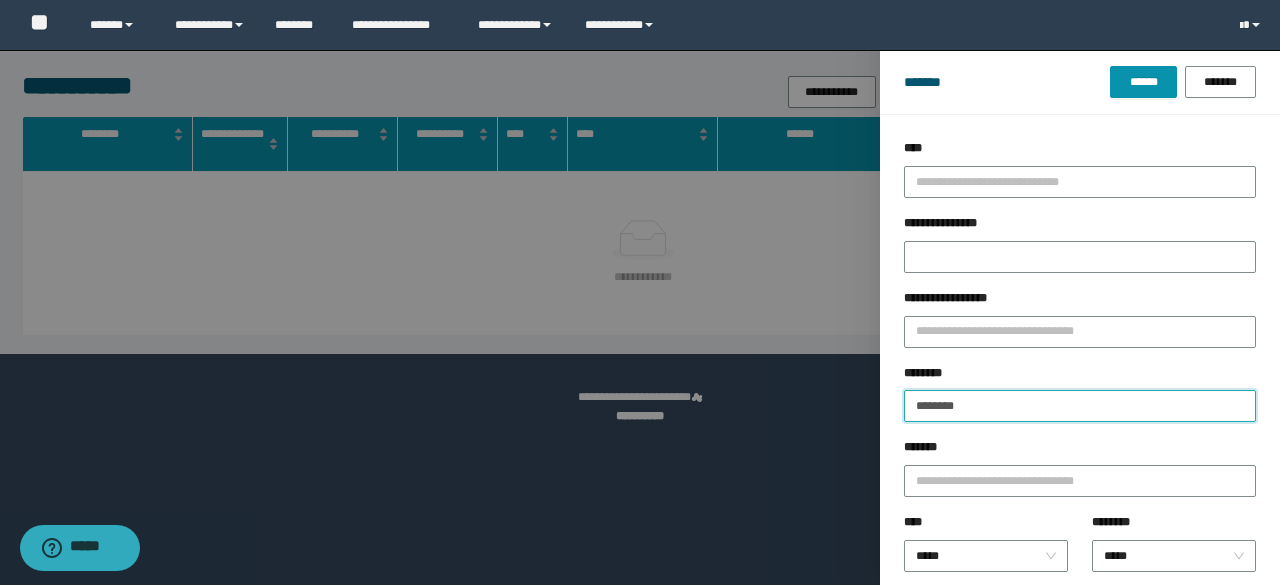 drag, startPoint x: 998, startPoint y: 406, endPoint x: 0, endPoint y: 348, distance: 999.68396 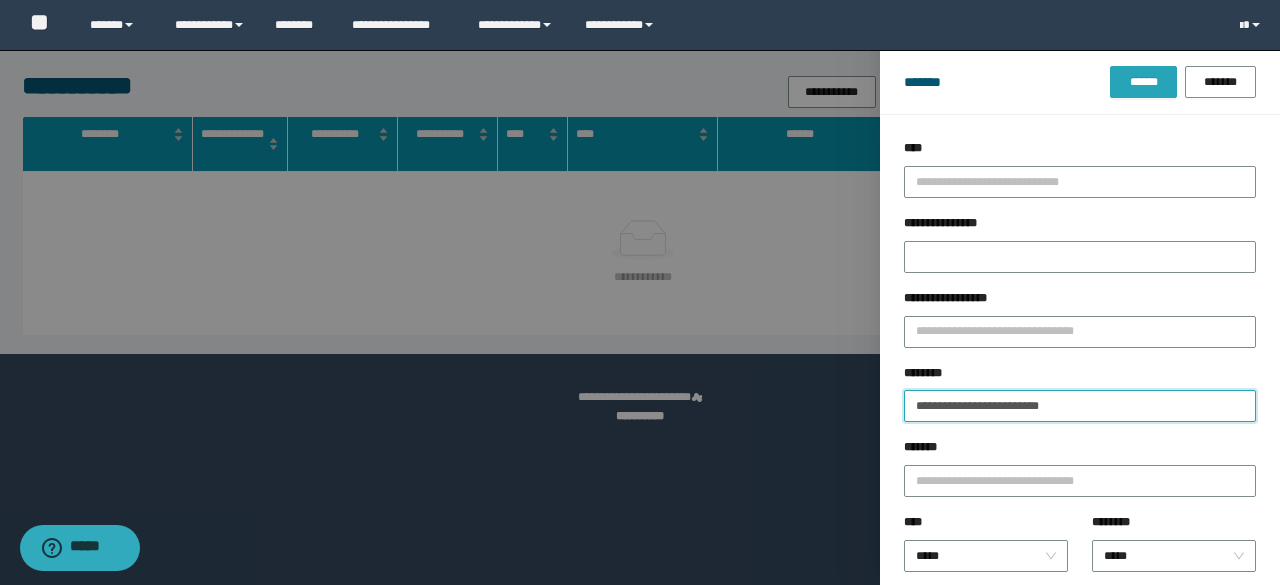 type on "**********" 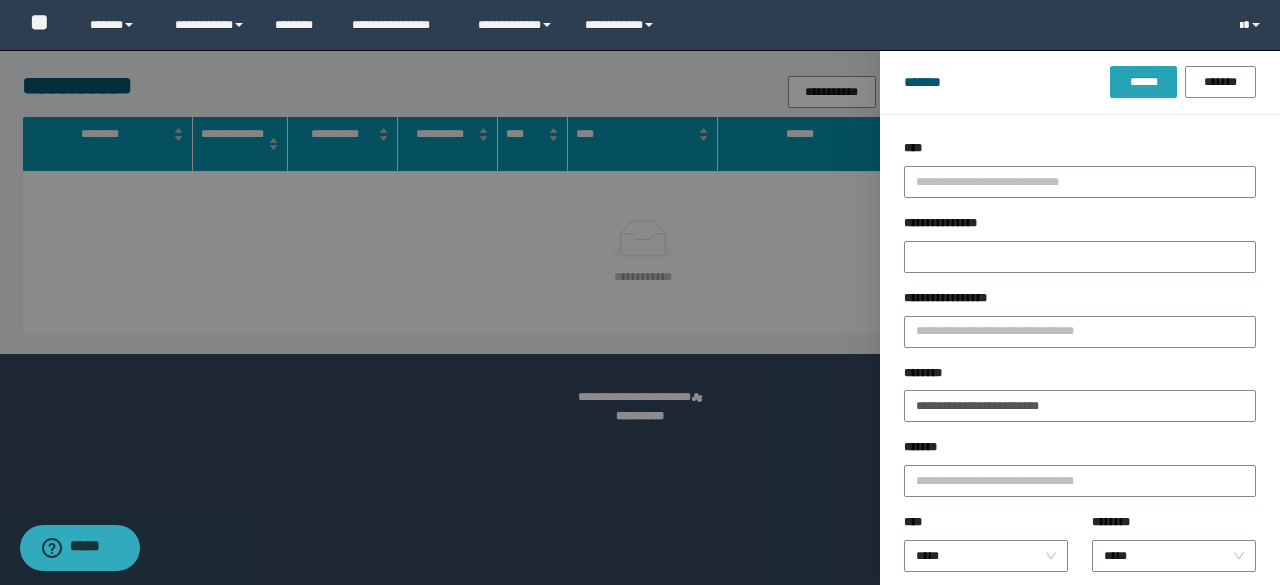 click on "******" at bounding box center (1143, 82) 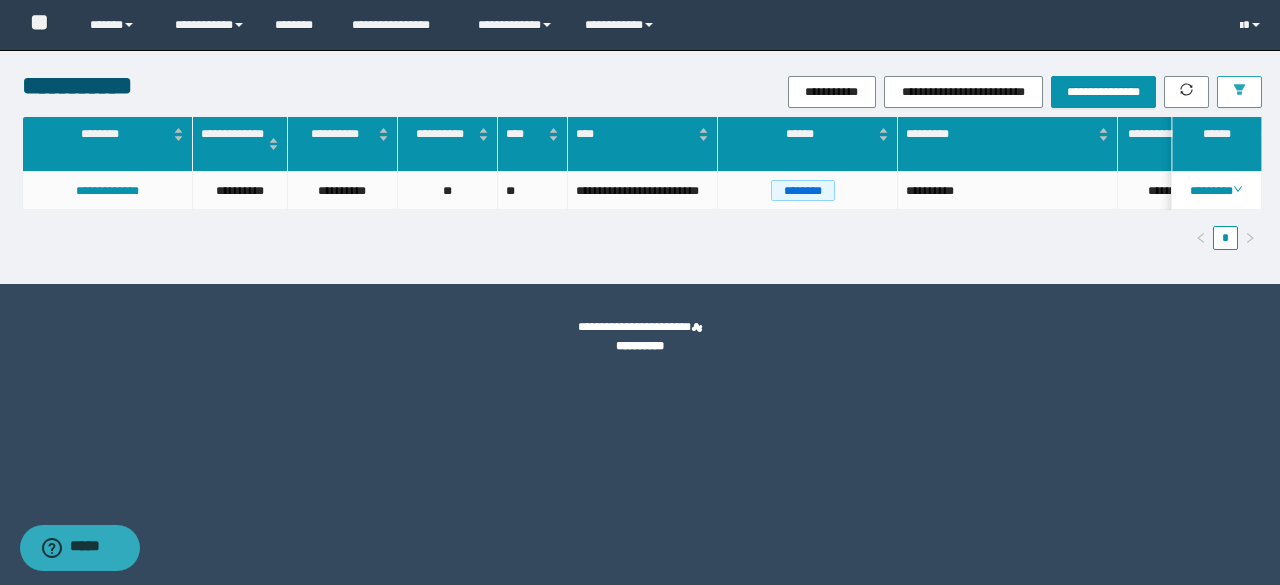 scroll, scrollTop: 0, scrollLeft: 920, axis: horizontal 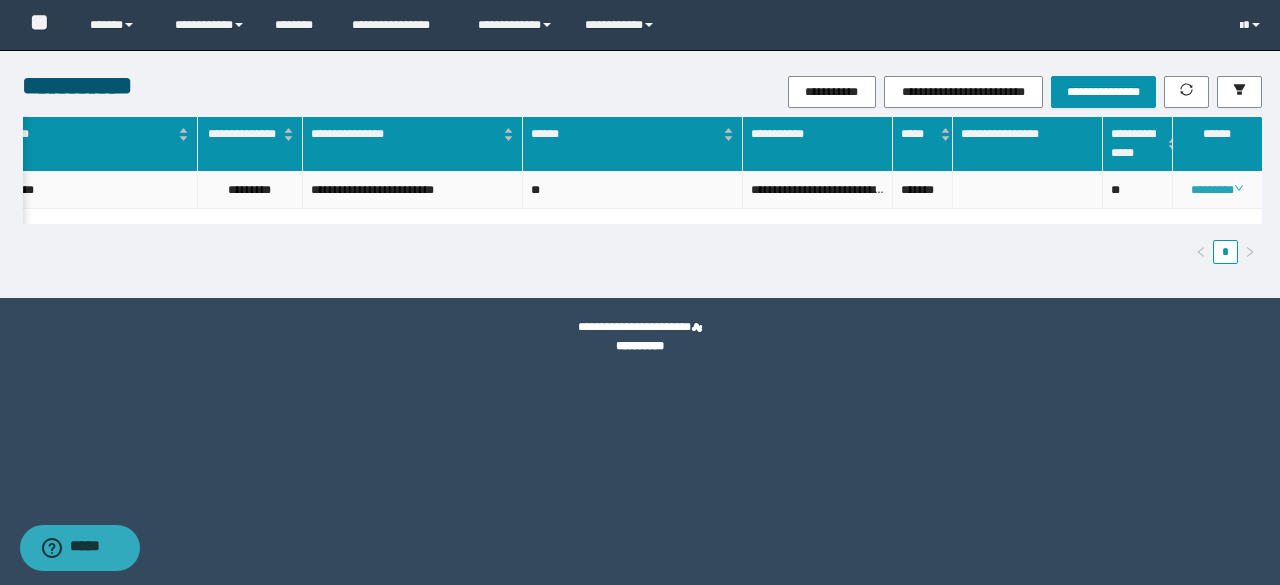click on "********" at bounding box center [1216, 190] 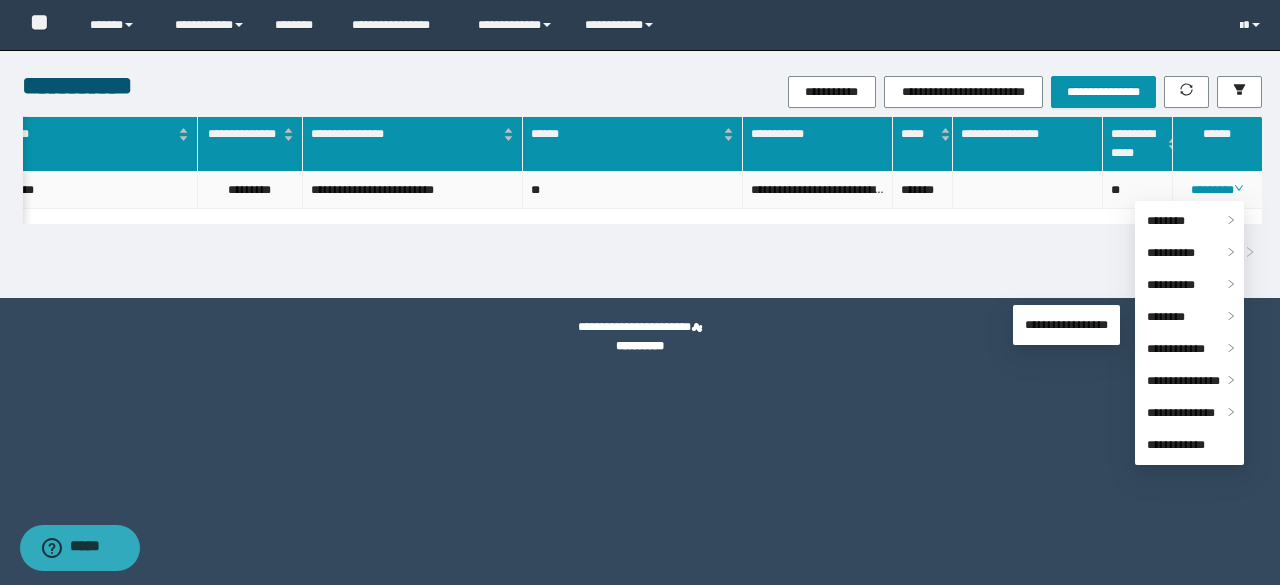click on "**********" at bounding box center [1066, 325] 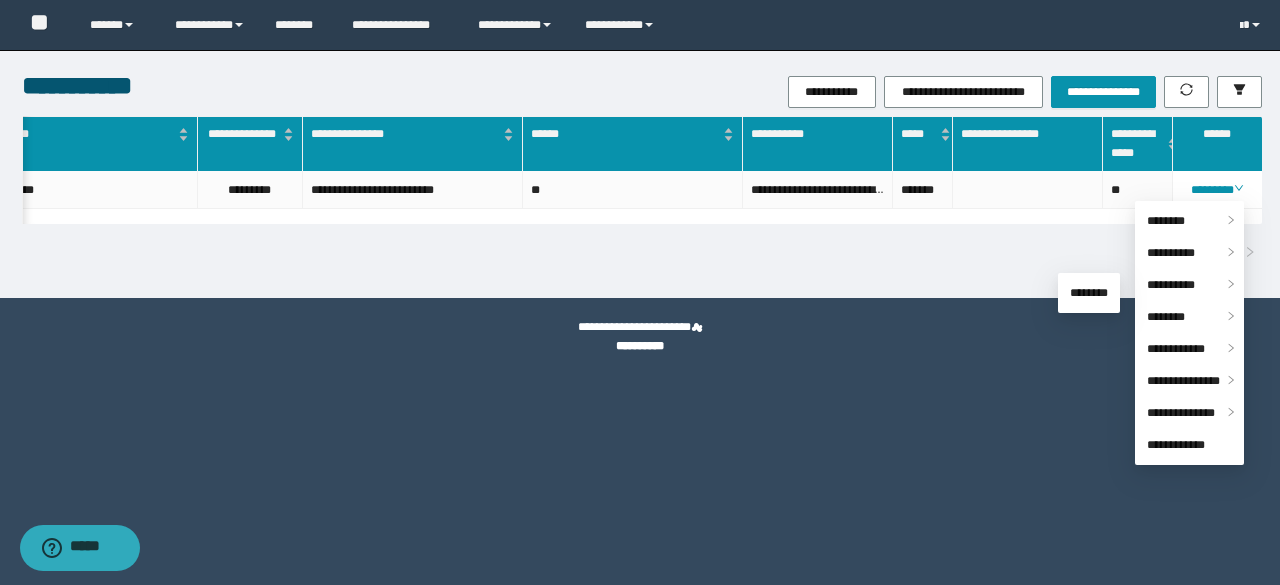click on "**********" at bounding box center [640, 337] 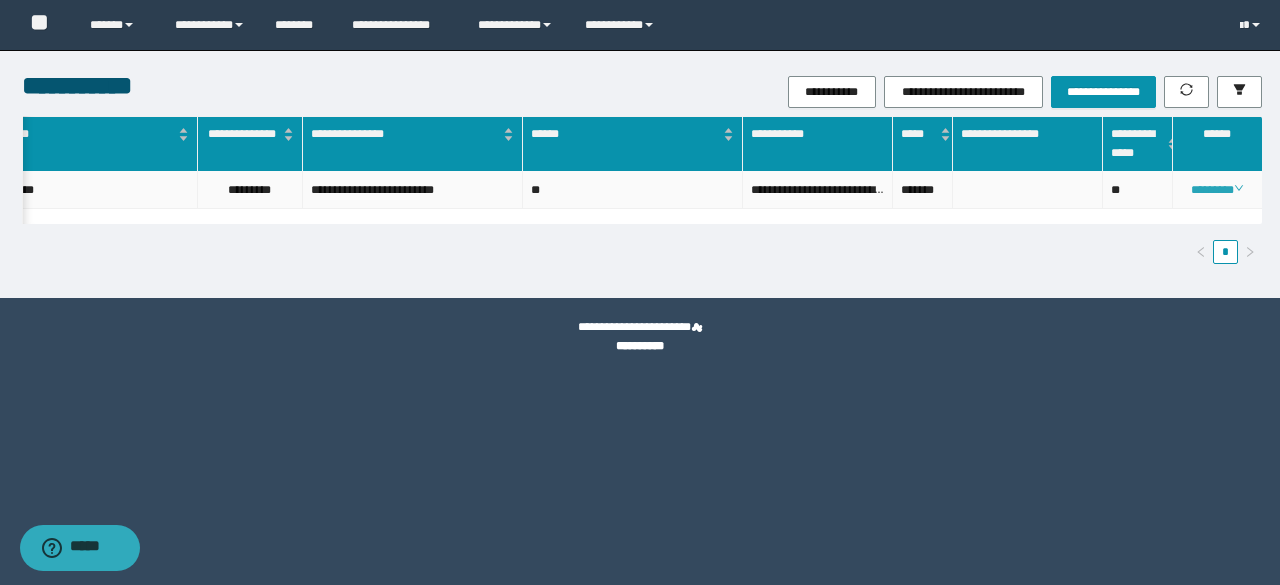 click on "********" at bounding box center [1216, 190] 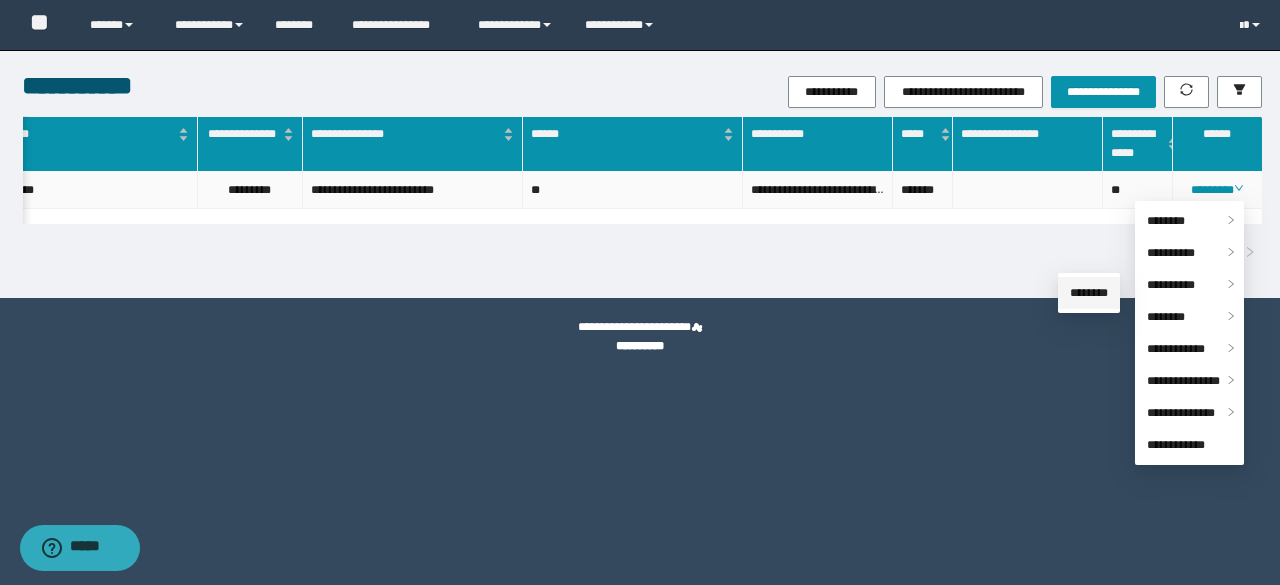 click on "********" at bounding box center [1089, 293] 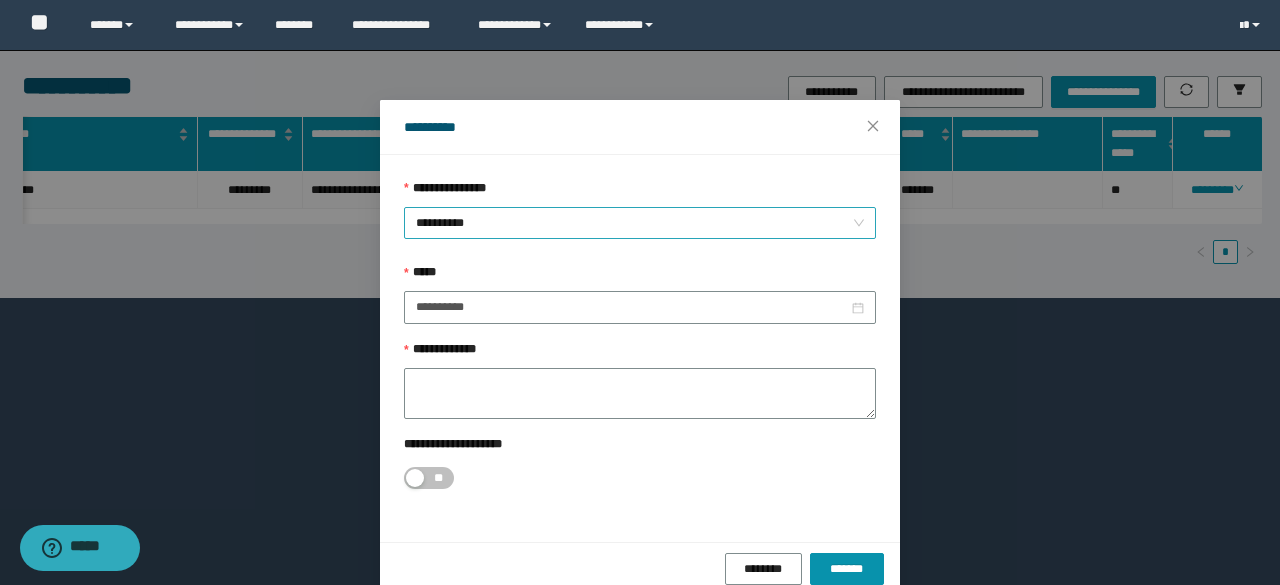 click on "**********" at bounding box center (640, 223) 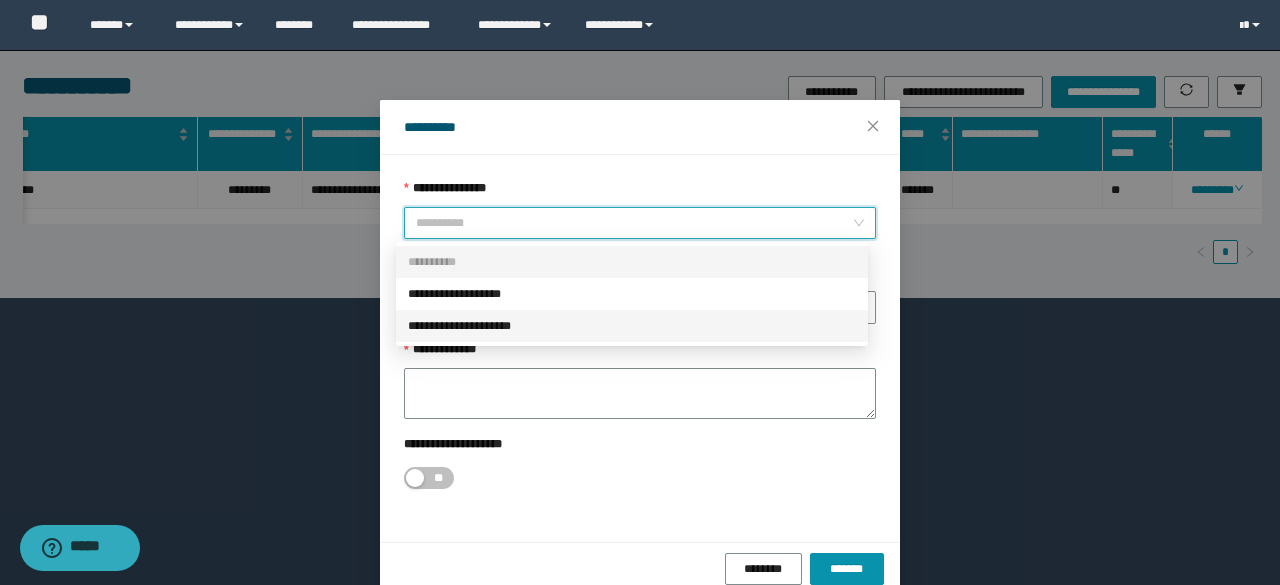 click on "**********" at bounding box center [632, 326] 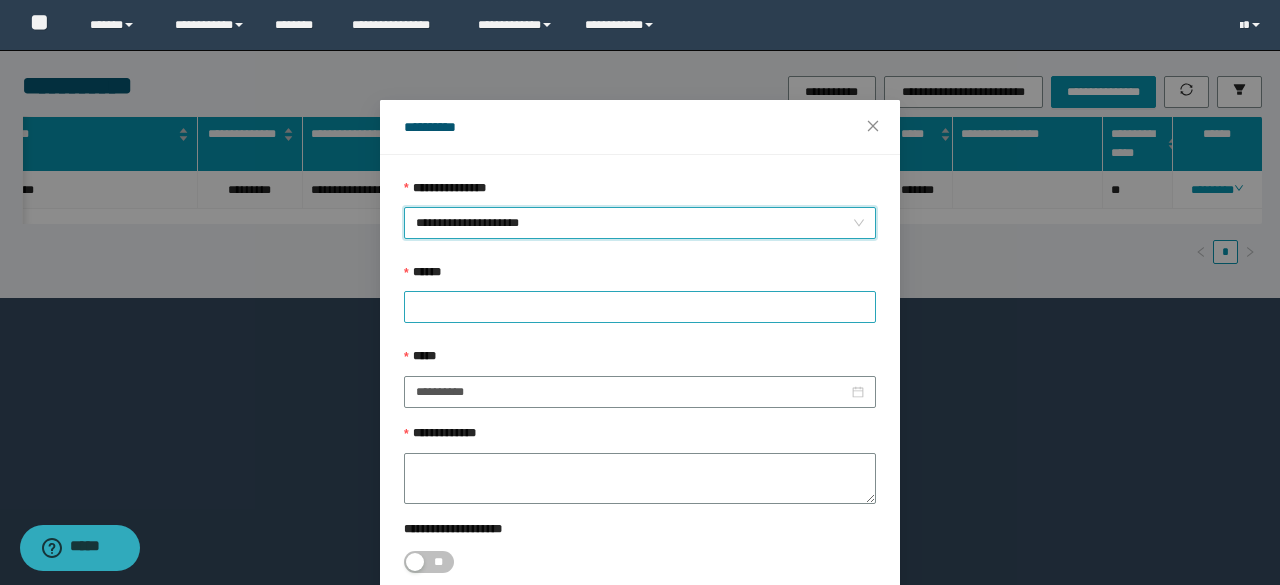 click at bounding box center [640, 307] 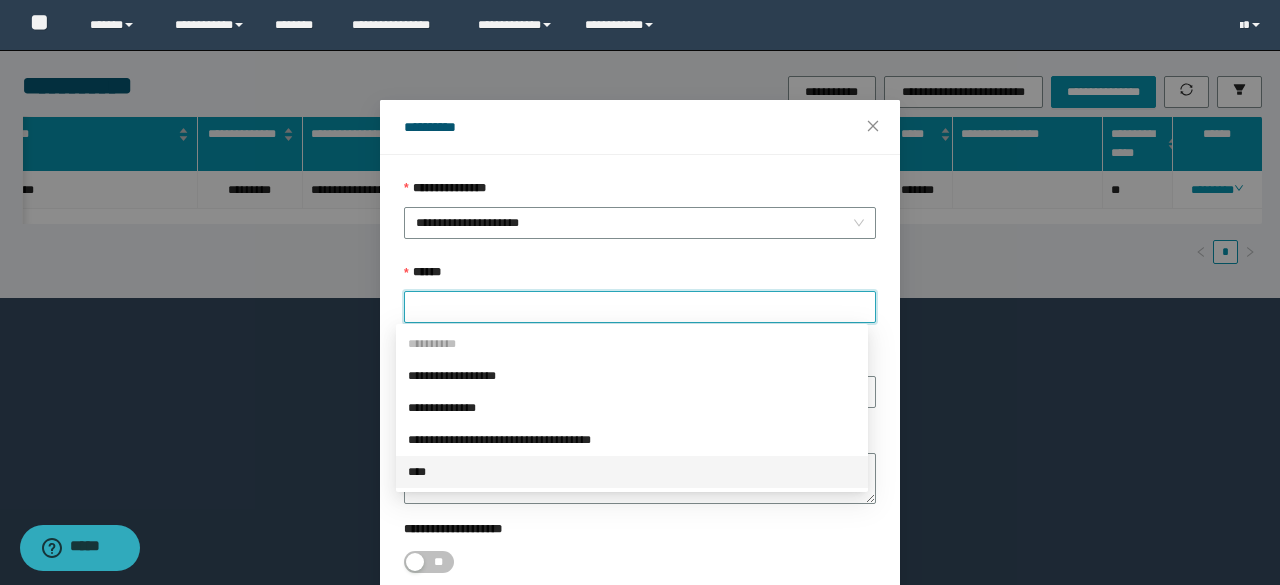 click on "****" at bounding box center (632, 472) 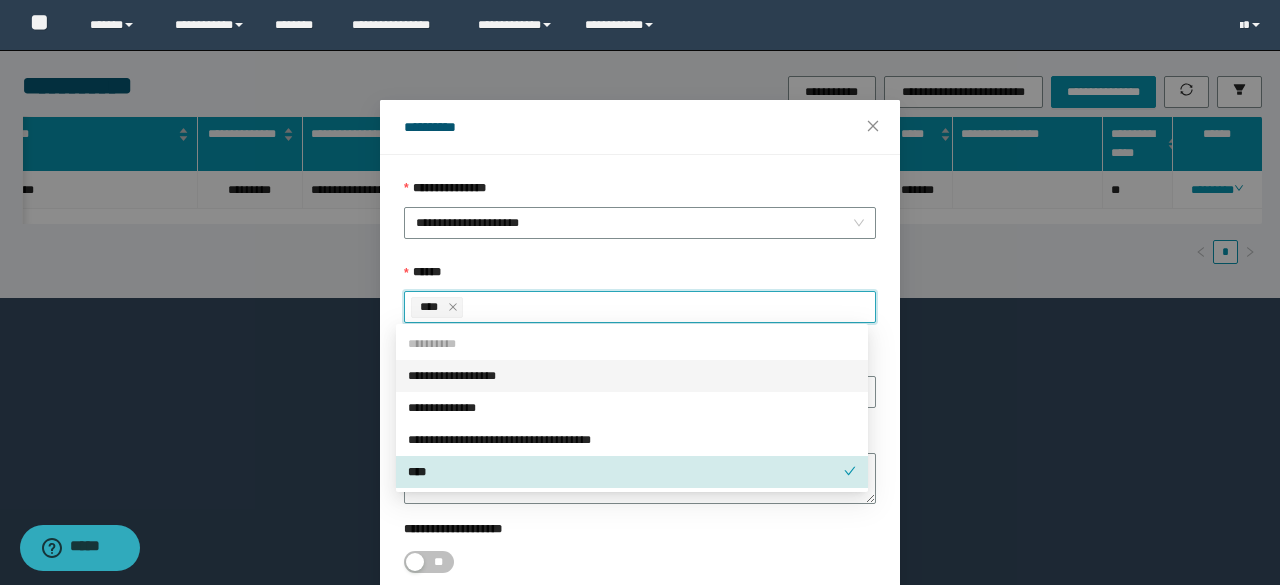 click on "****" at bounding box center [432, 307] 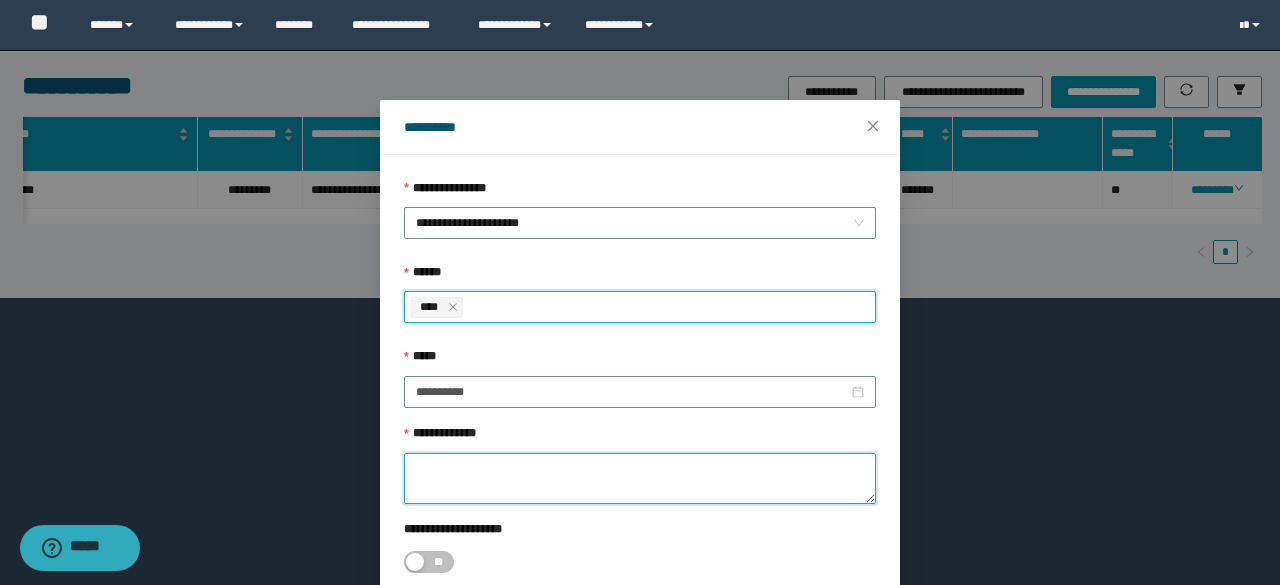 drag, startPoint x: 562, startPoint y: 494, endPoint x: 548, endPoint y: 481, distance: 19.104973 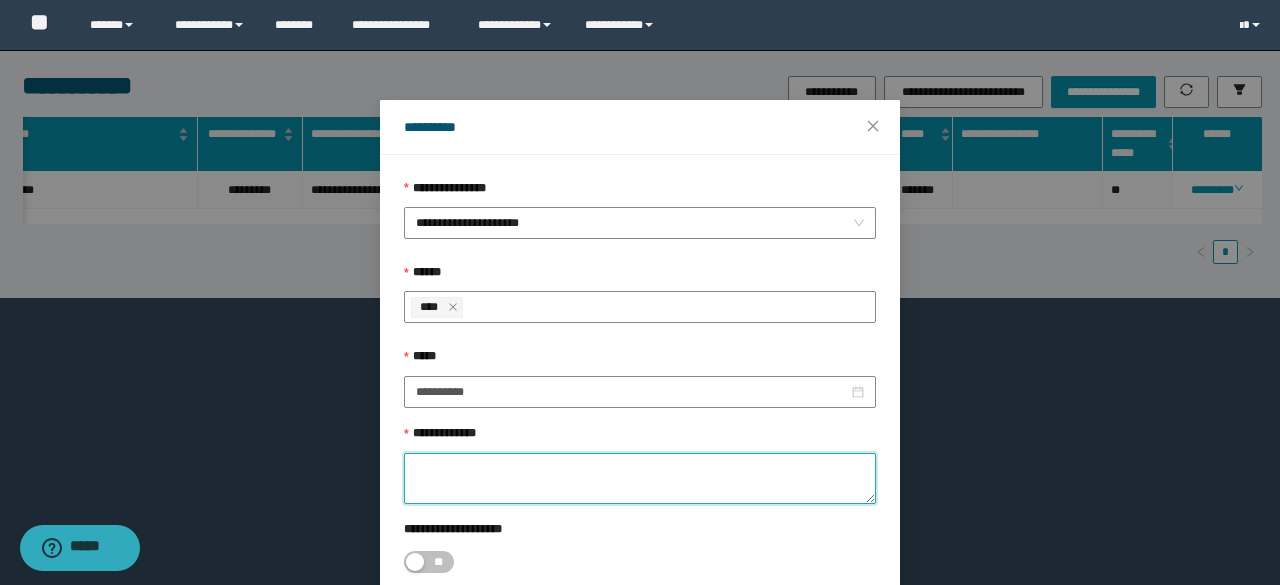 paste on "**********" 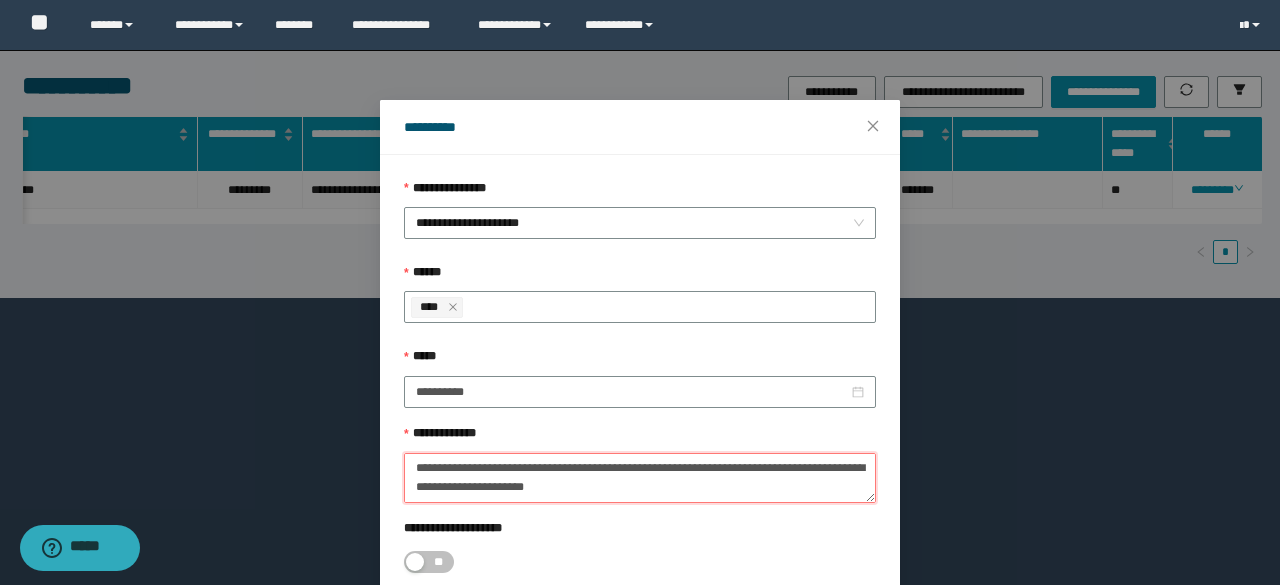 scroll, scrollTop: 257, scrollLeft: 0, axis: vertical 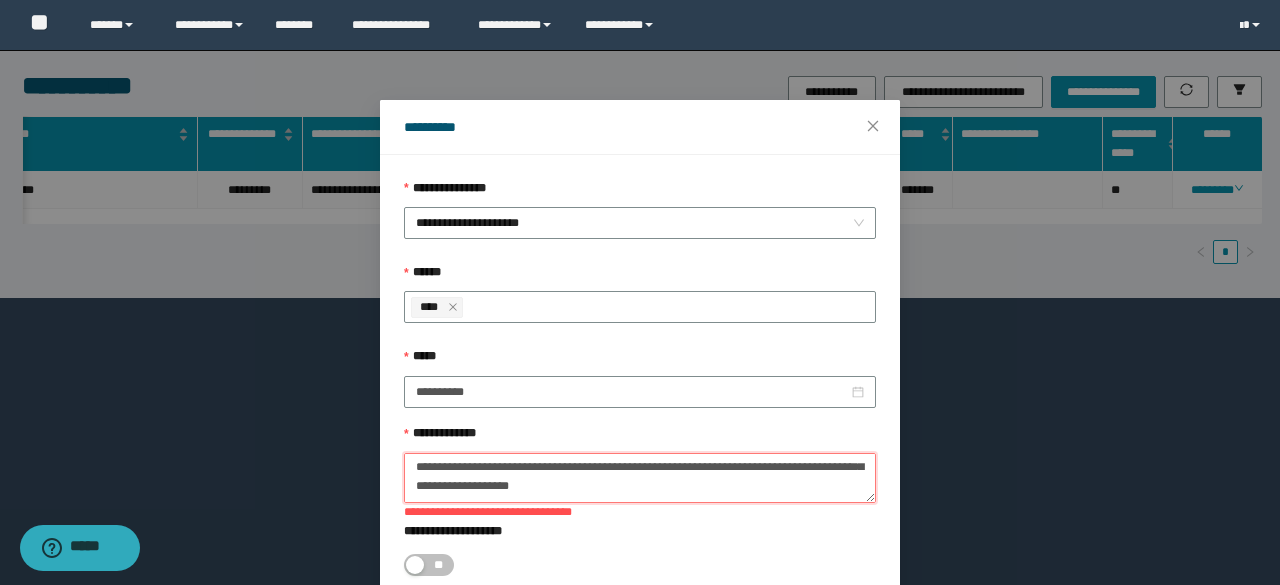 drag, startPoint x: 742, startPoint y: 489, endPoint x: 329, endPoint y: 494, distance: 413.03027 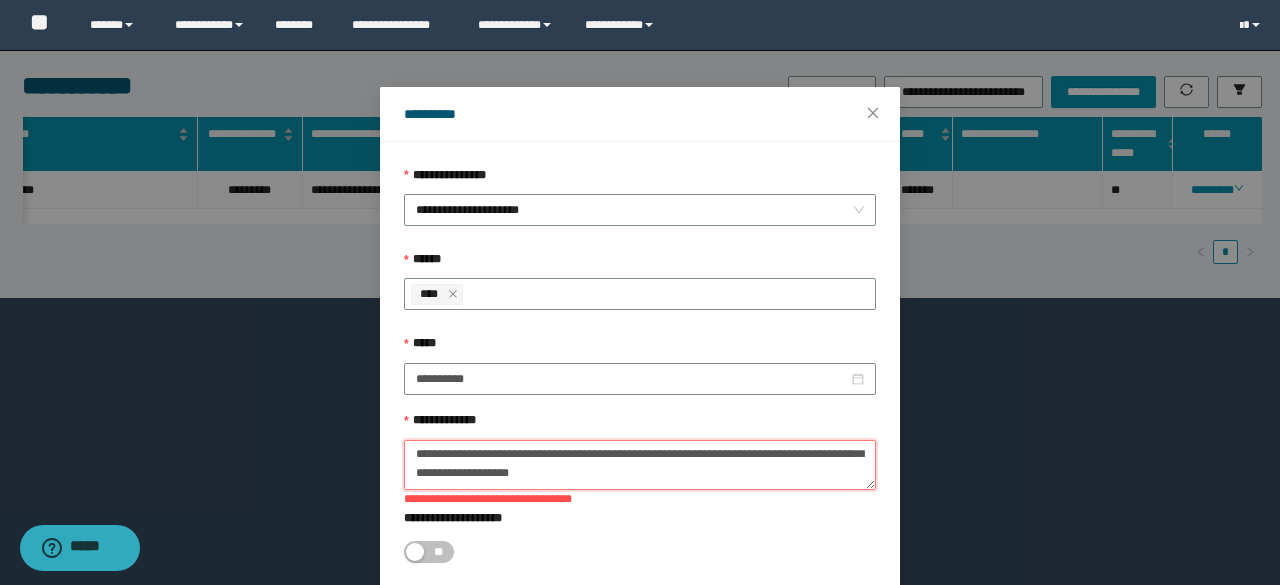 scroll, scrollTop: 0, scrollLeft: 0, axis: both 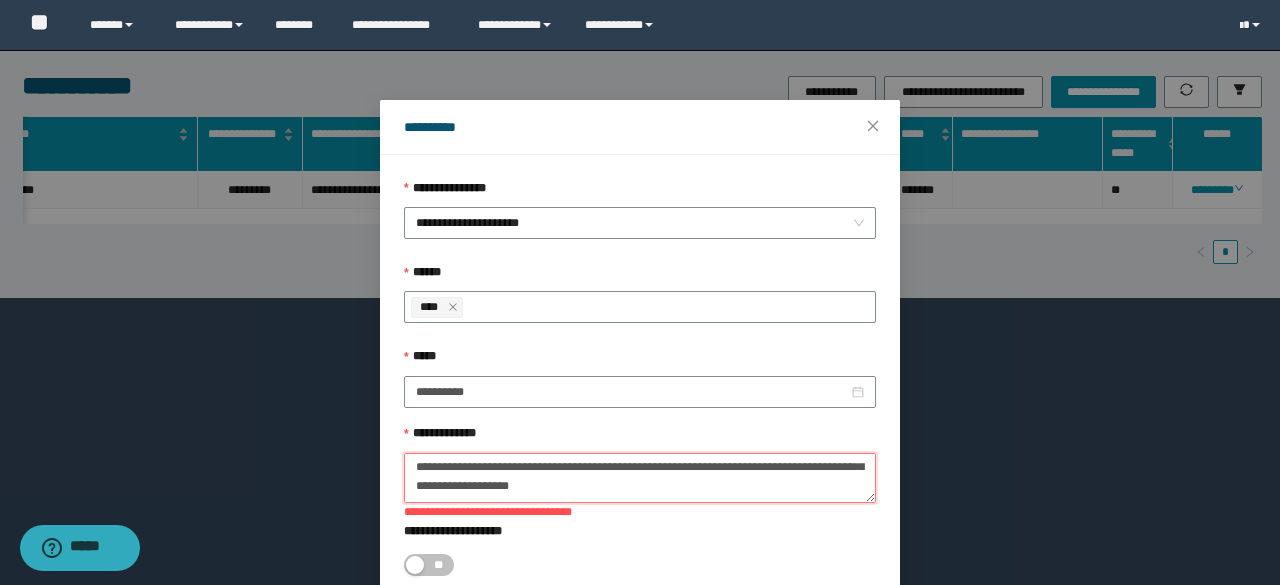 drag, startPoint x: 748, startPoint y: 480, endPoint x: 417, endPoint y: 465, distance: 331.3397 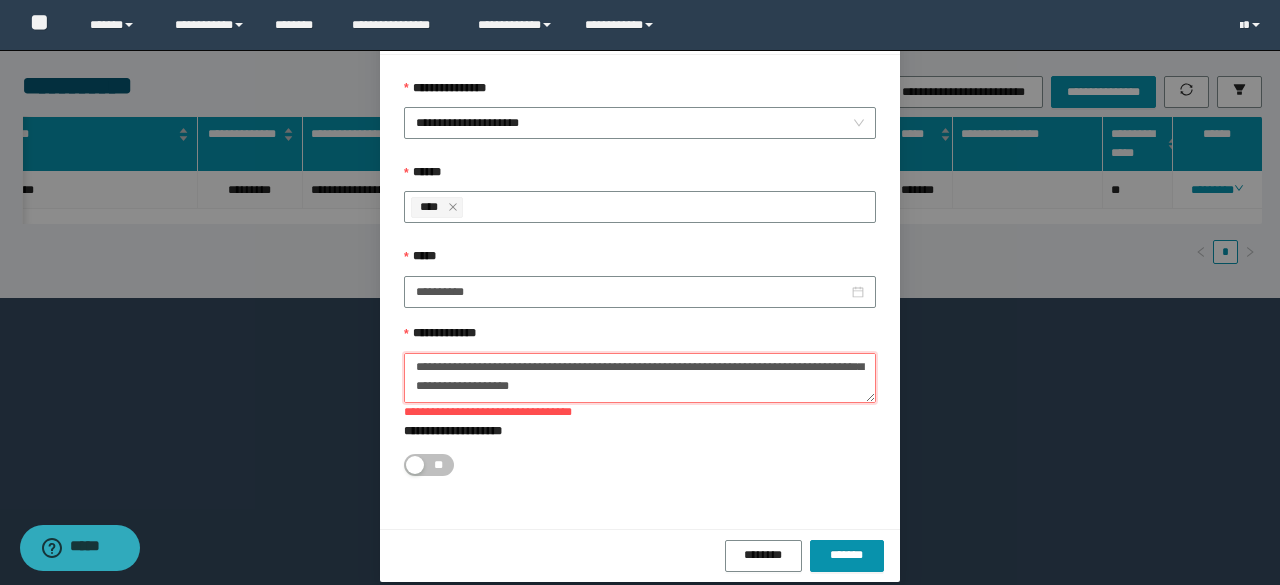 click on "**********" at bounding box center (640, 378) 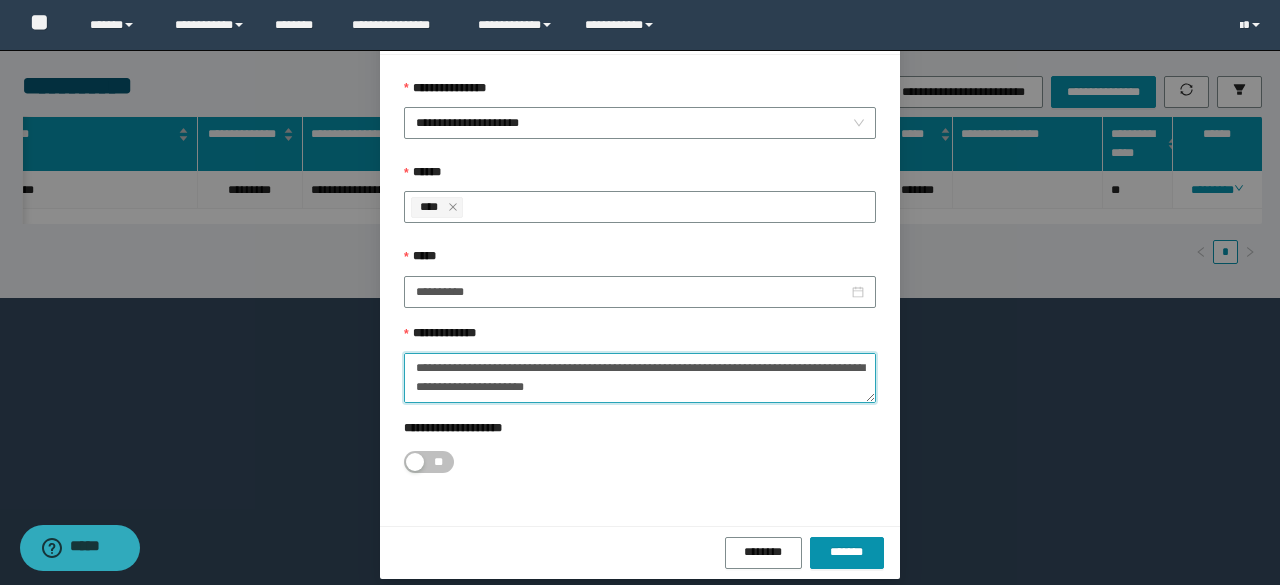 scroll, scrollTop: 0, scrollLeft: 0, axis: both 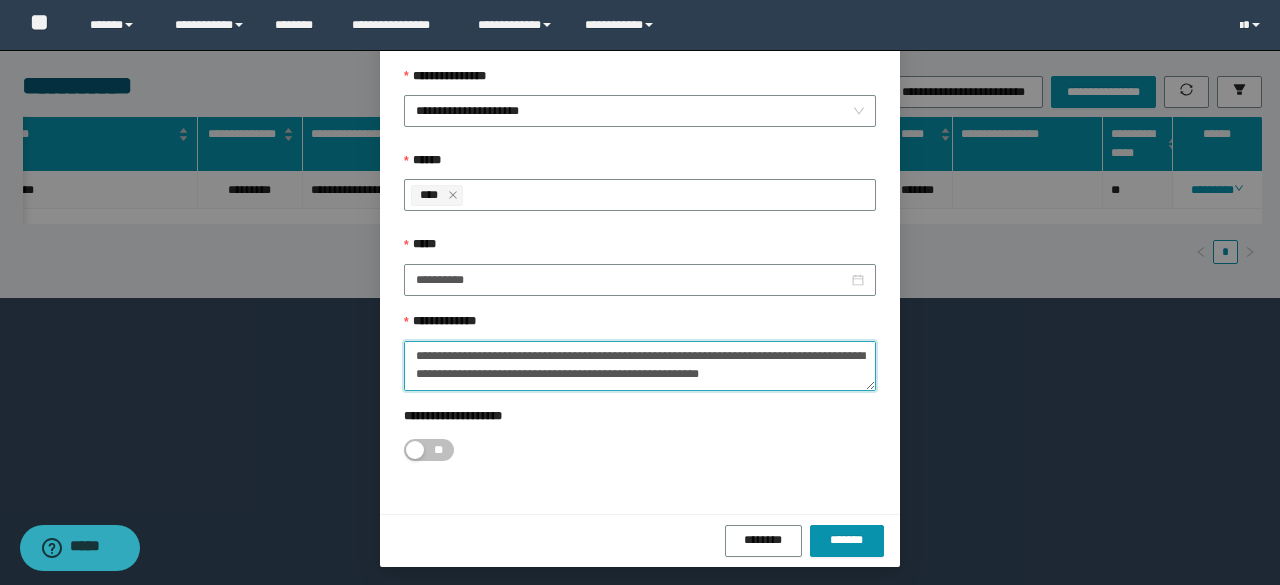 drag, startPoint x: 718, startPoint y: 369, endPoint x: 847, endPoint y: 375, distance: 129.13947 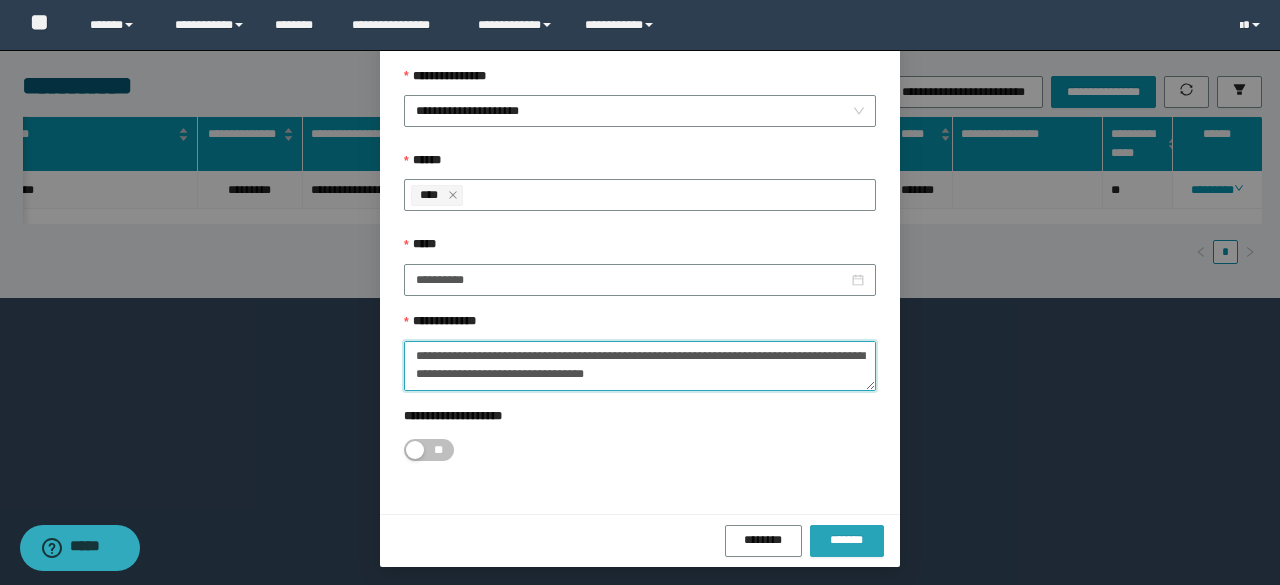 type on "**********" 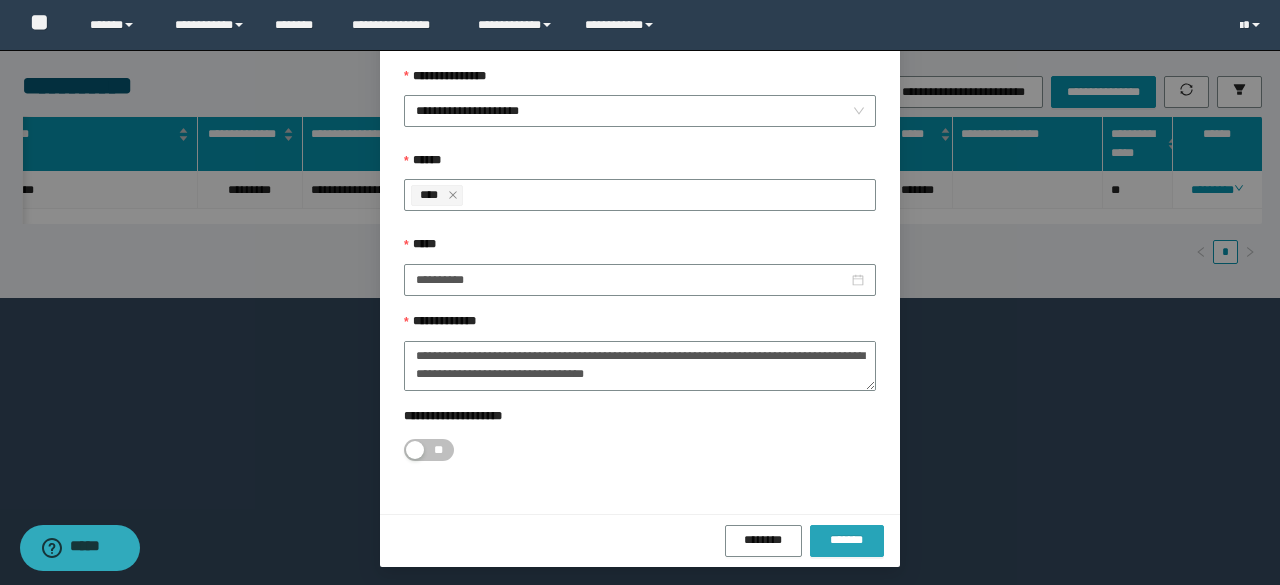 click on "*******" at bounding box center (847, 540) 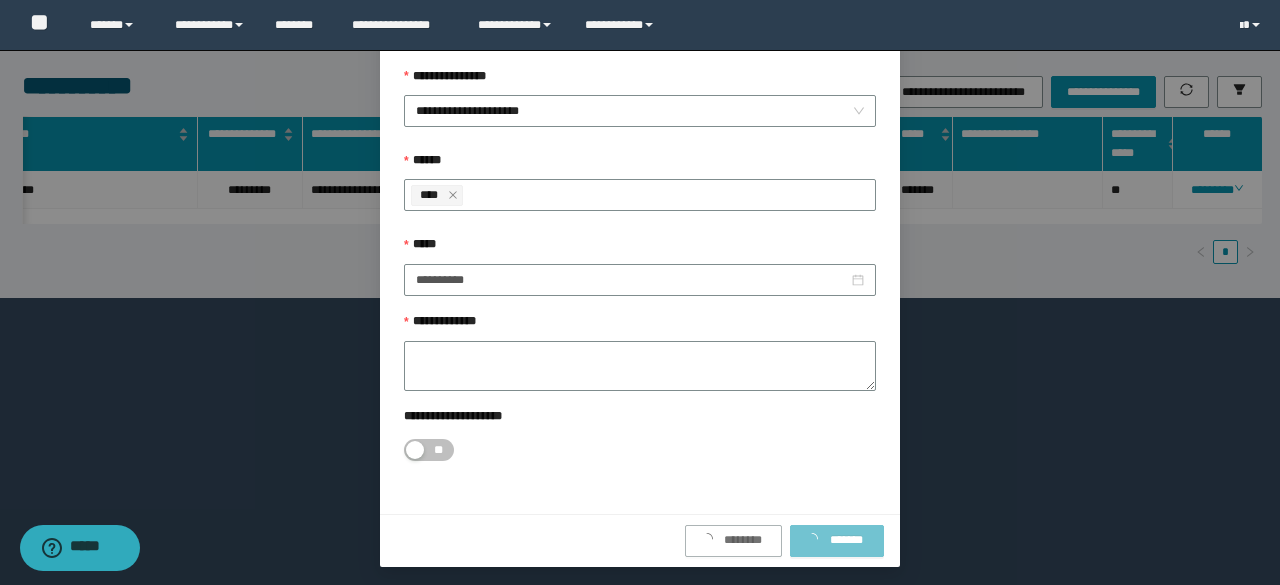 scroll, scrollTop: 0, scrollLeft: 0, axis: both 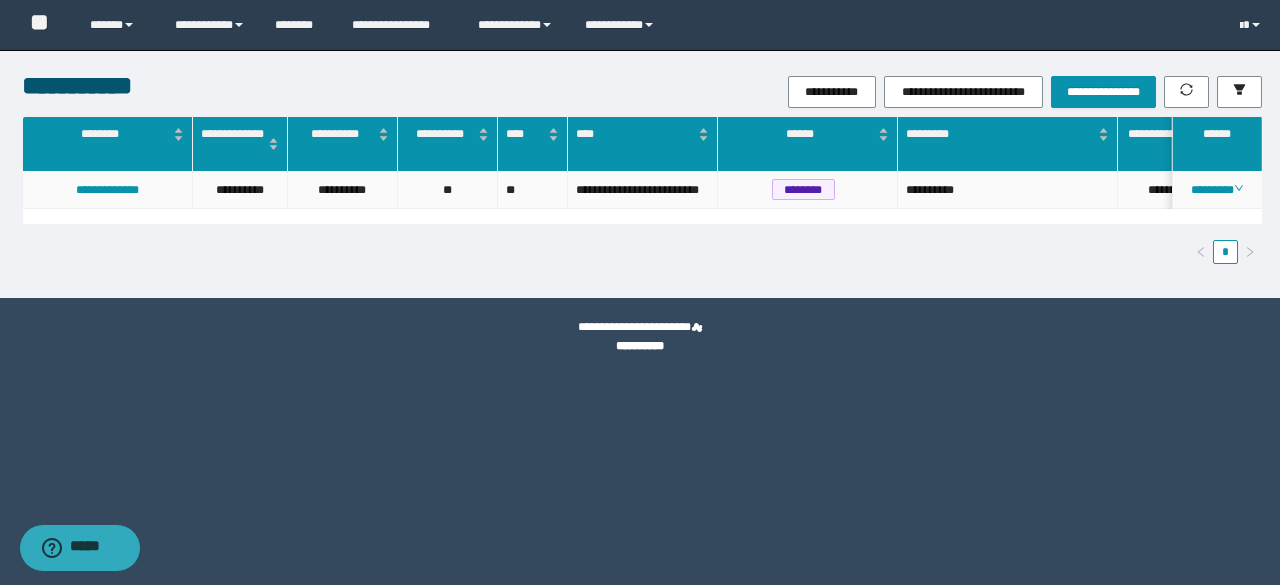 click on "**********" at bounding box center [107, 190] 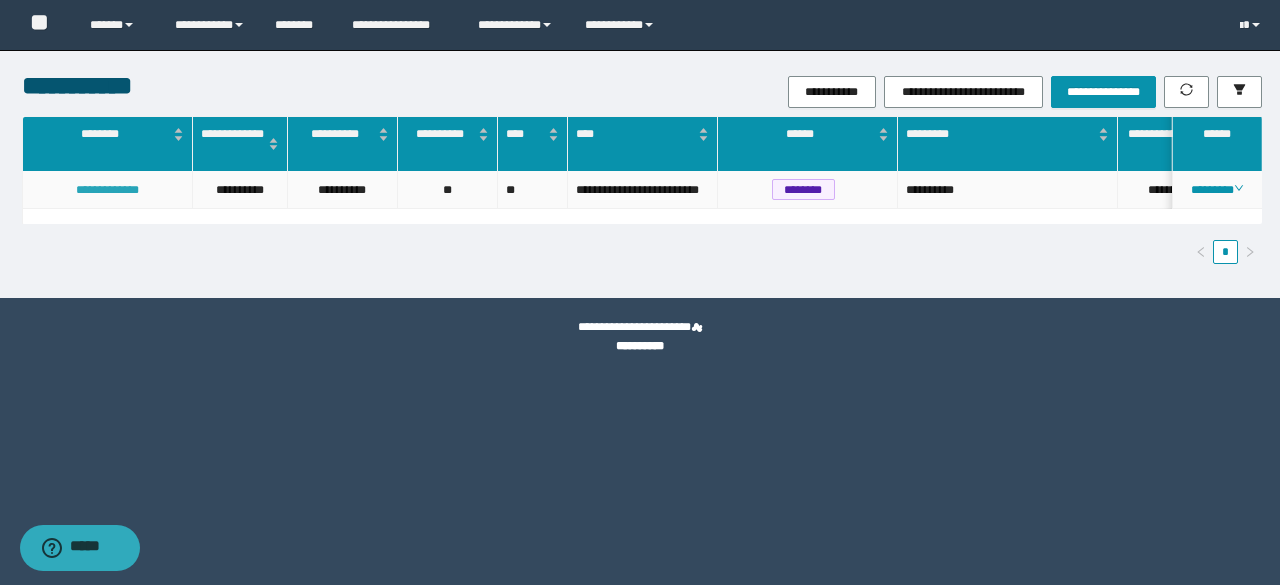 click on "**********" at bounding box center [107, 190] 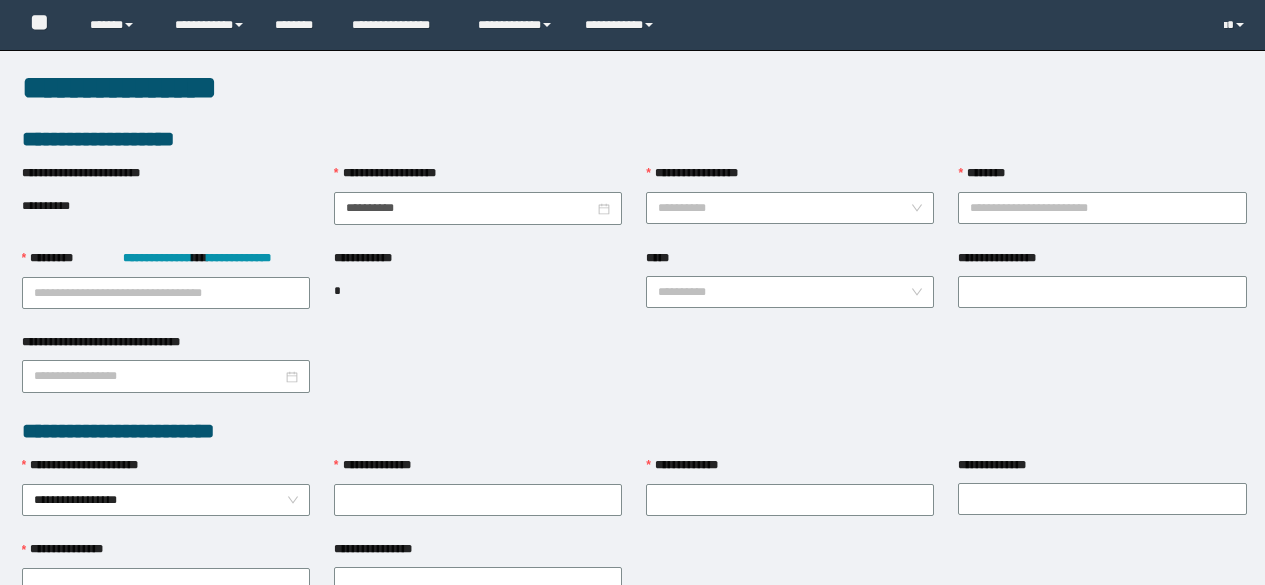 scroll, scrollTop: 0, scrollLeft: 0, axis: both 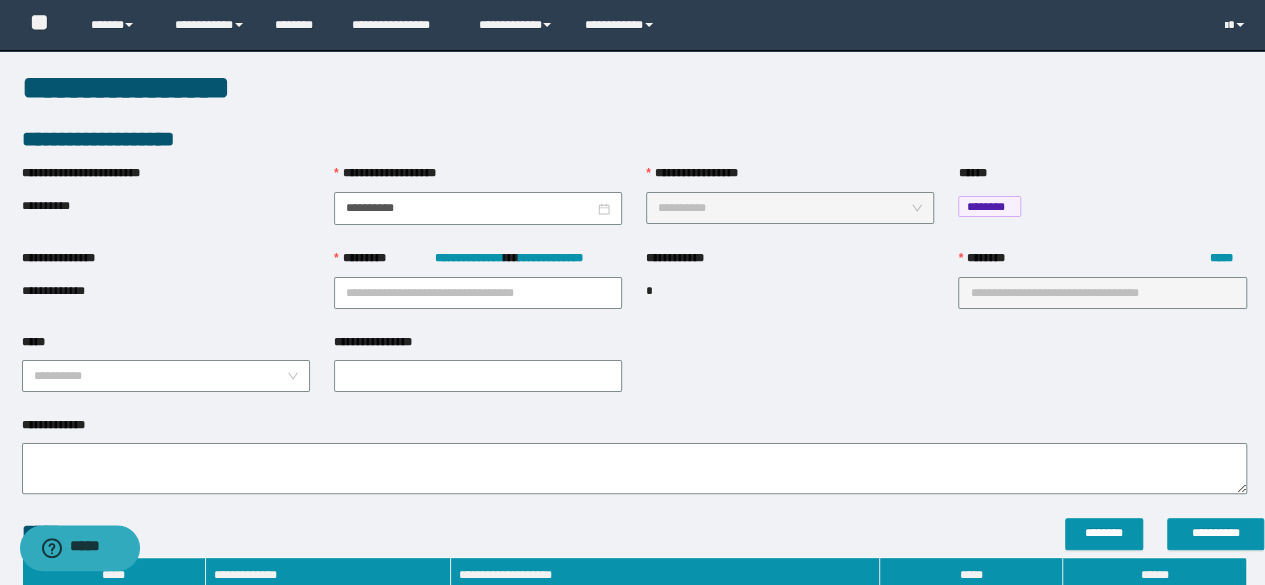 type on "**********" 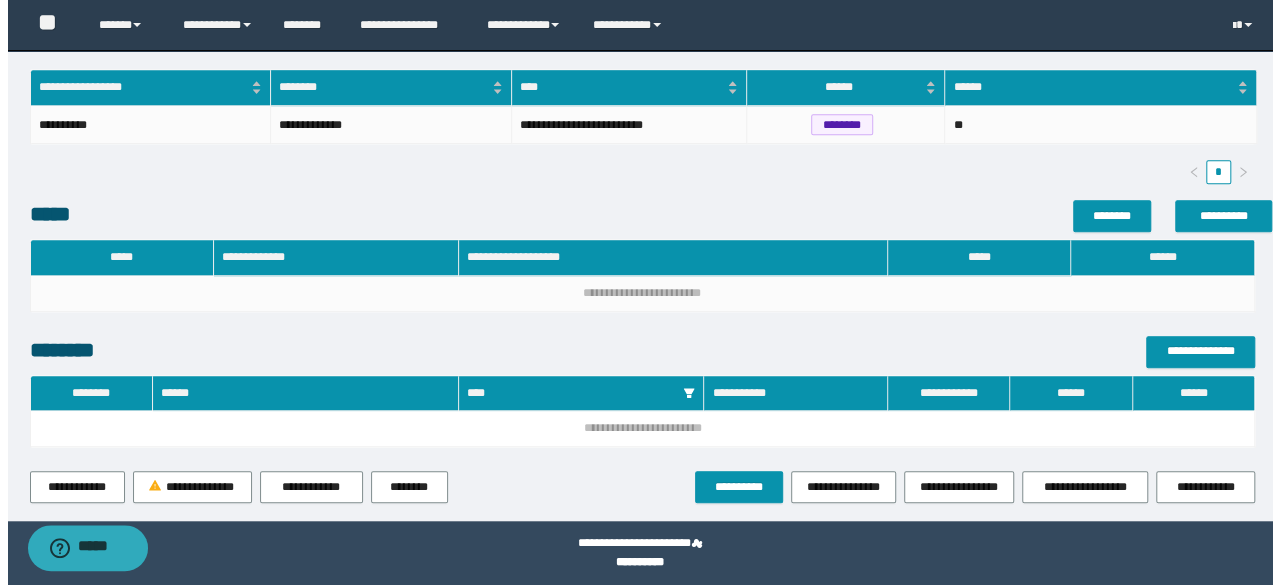 scroll, scrollTop: 578, scrollLeft: 0, axis: vertical 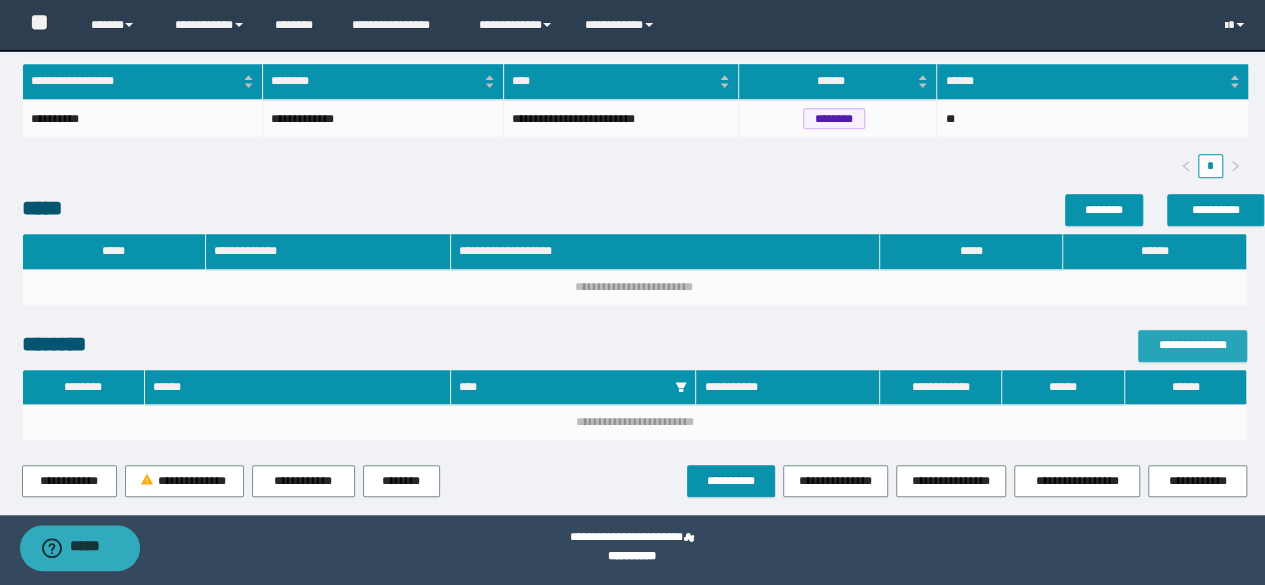 click on "**********" at bounding box center (1192, 345) 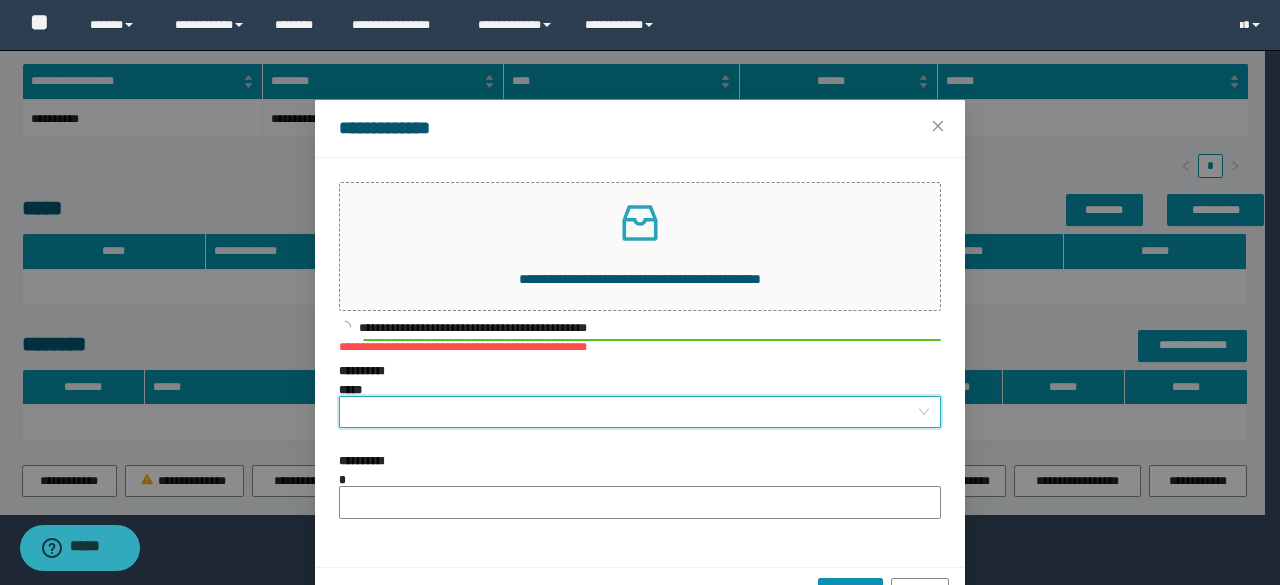 click on "**********" at bounding box center (634, 412) 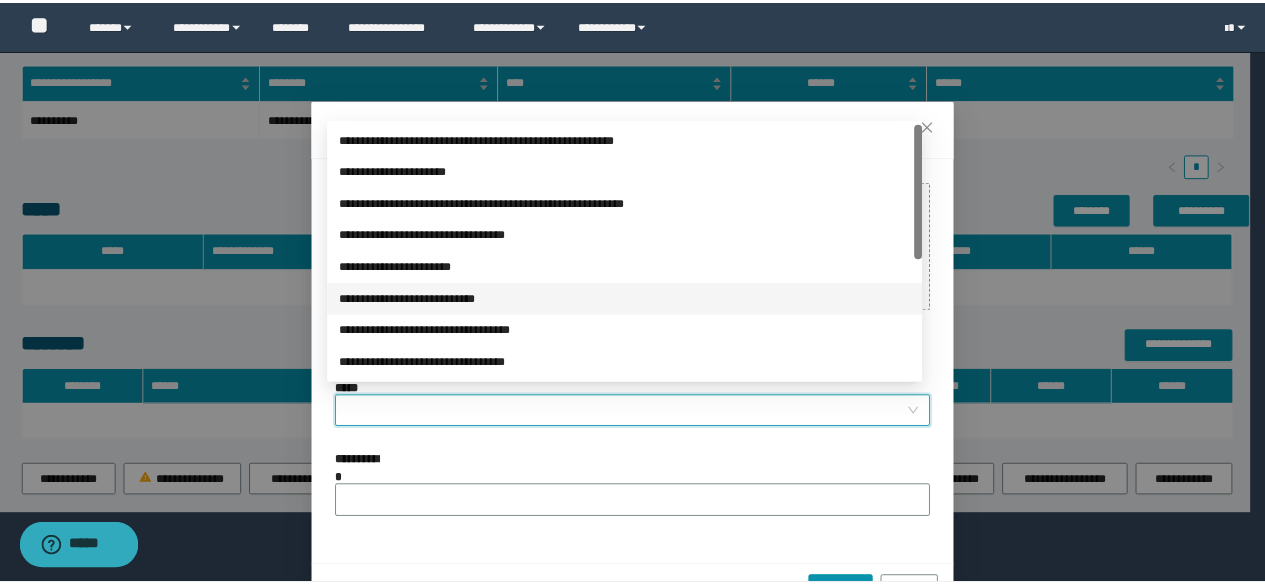 scroll, scrollTop: 224, scrollLeft: 0, axis: vertical 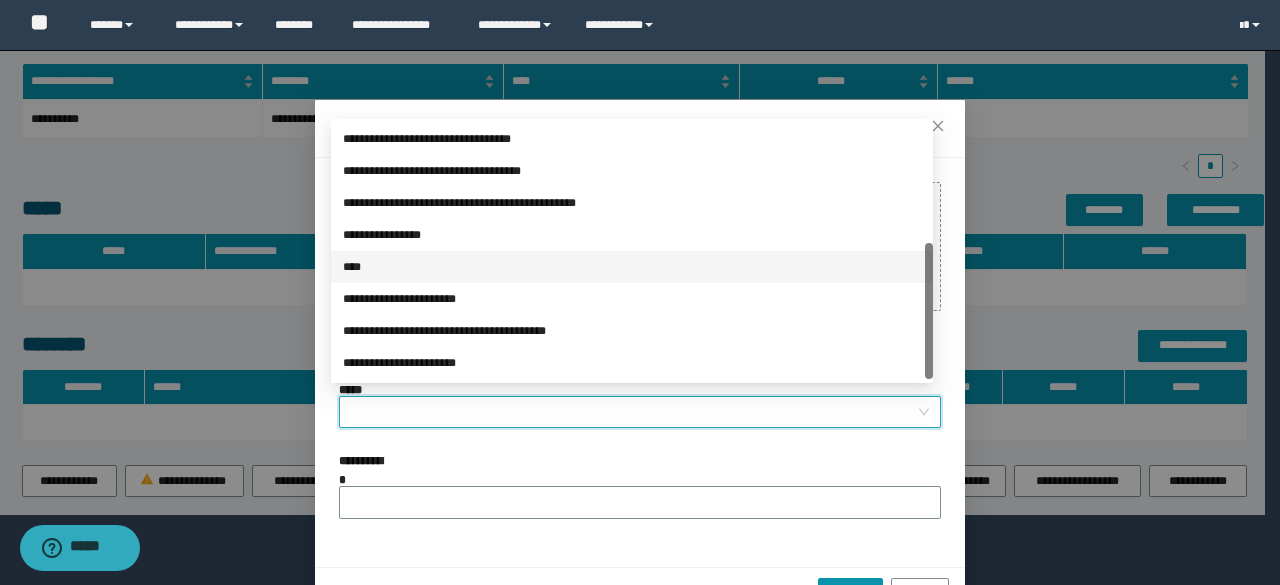 click on "****" at bounding box center (632, 267) 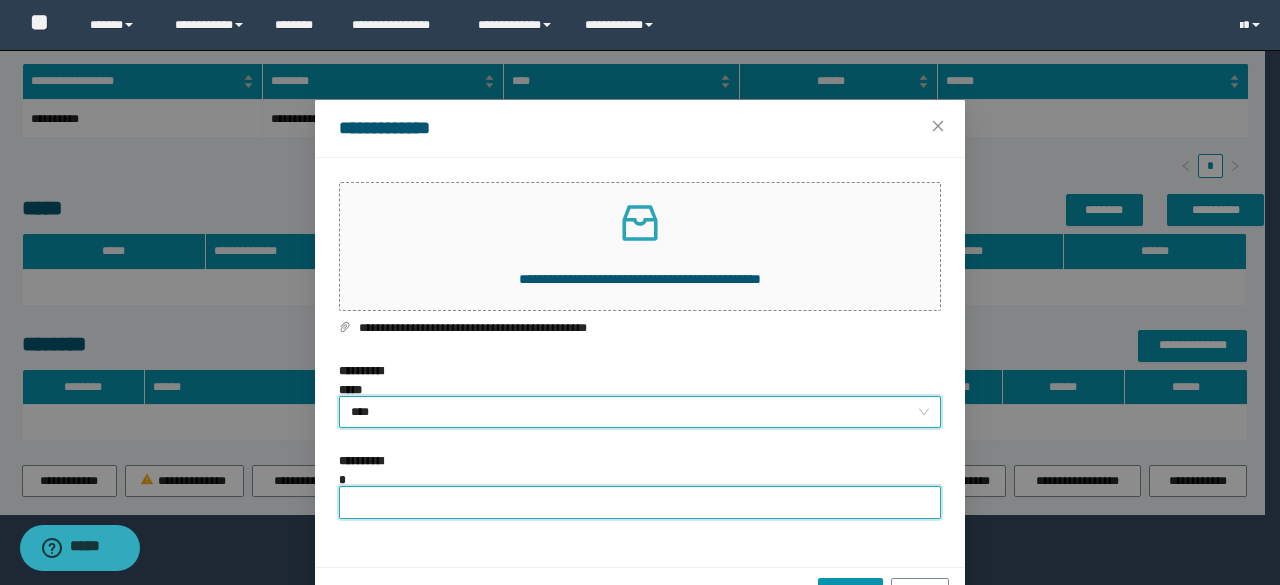click on "**********" at bounding box center [640, 502] 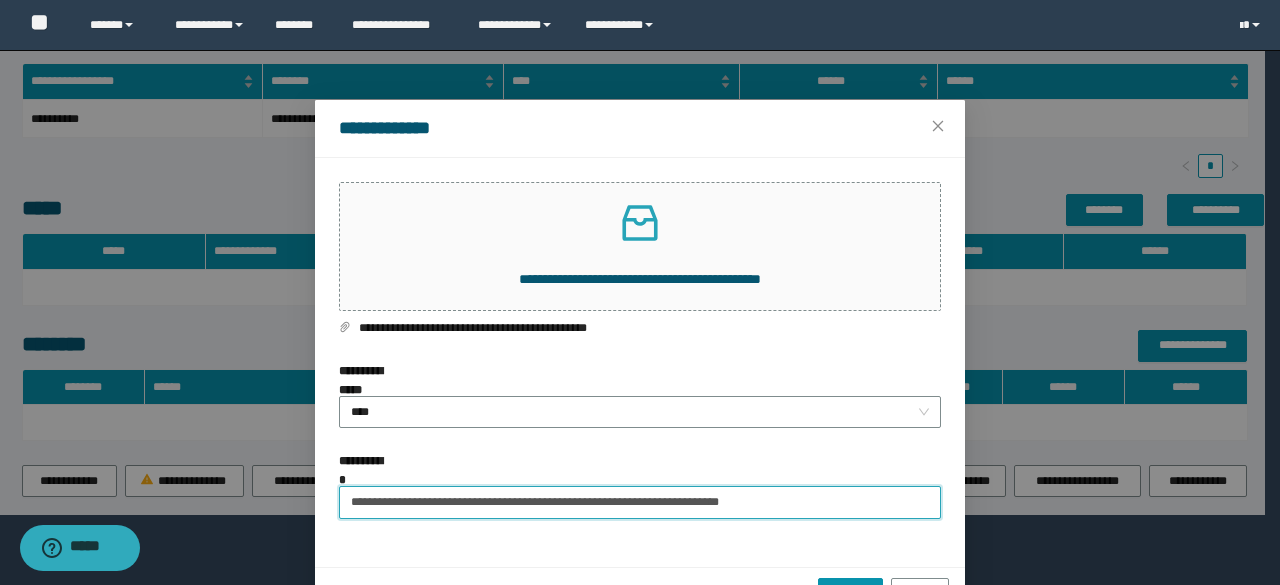drag, startPoint x: 813, startPoint y: 498, endPoint x: 636, endPoint y: 512, distance: 177.55281 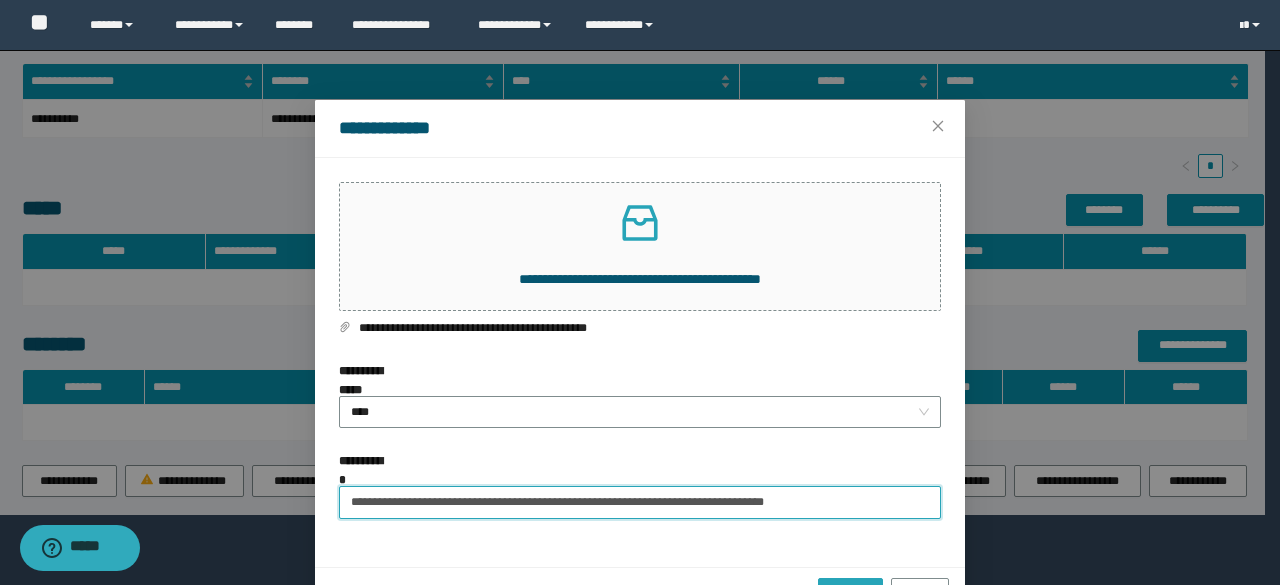 type on "**********" 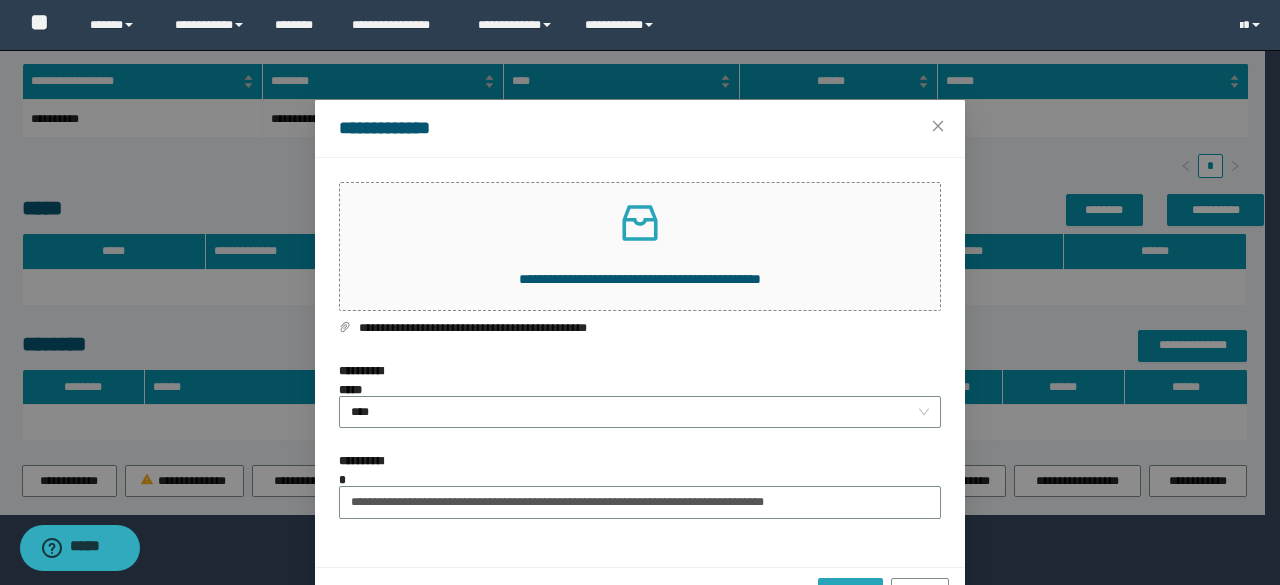 click on "*******" at bounding box center [851, 591] 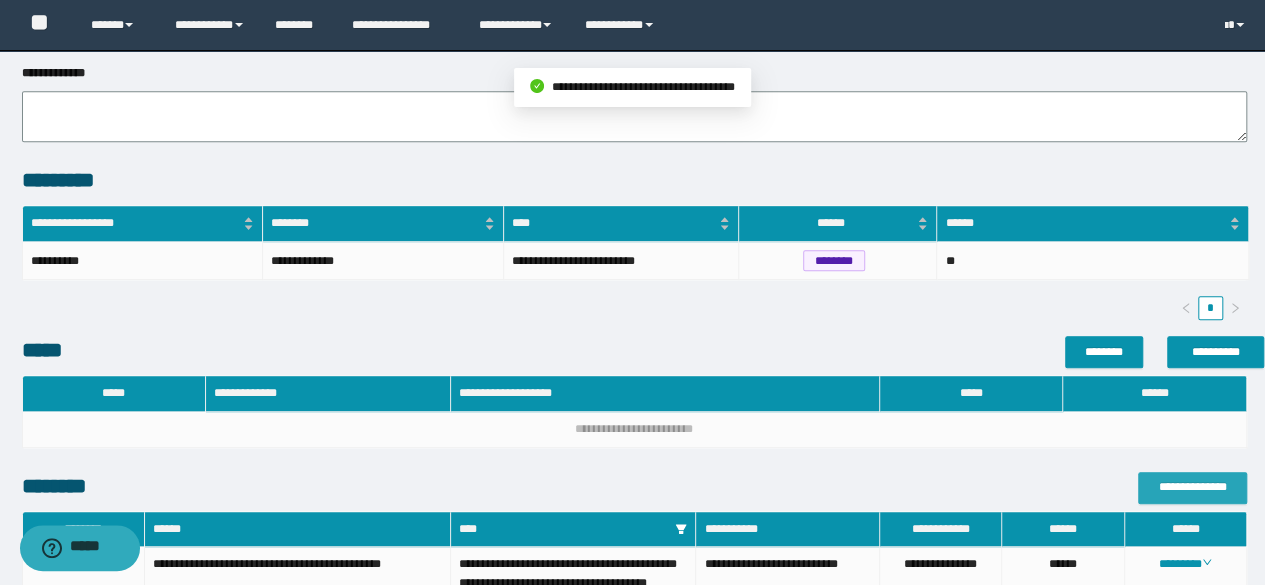 scroll, scrollTop: 672, scrollLeft: 0, axis: vertical 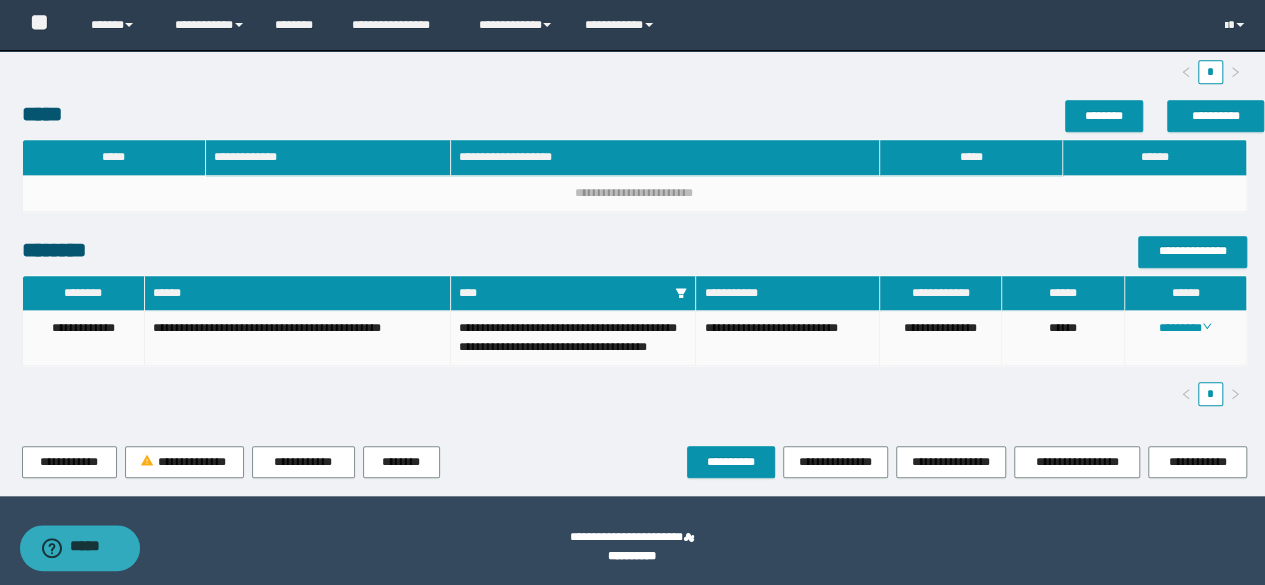 click on "********" at bounding box center [1186, 338] 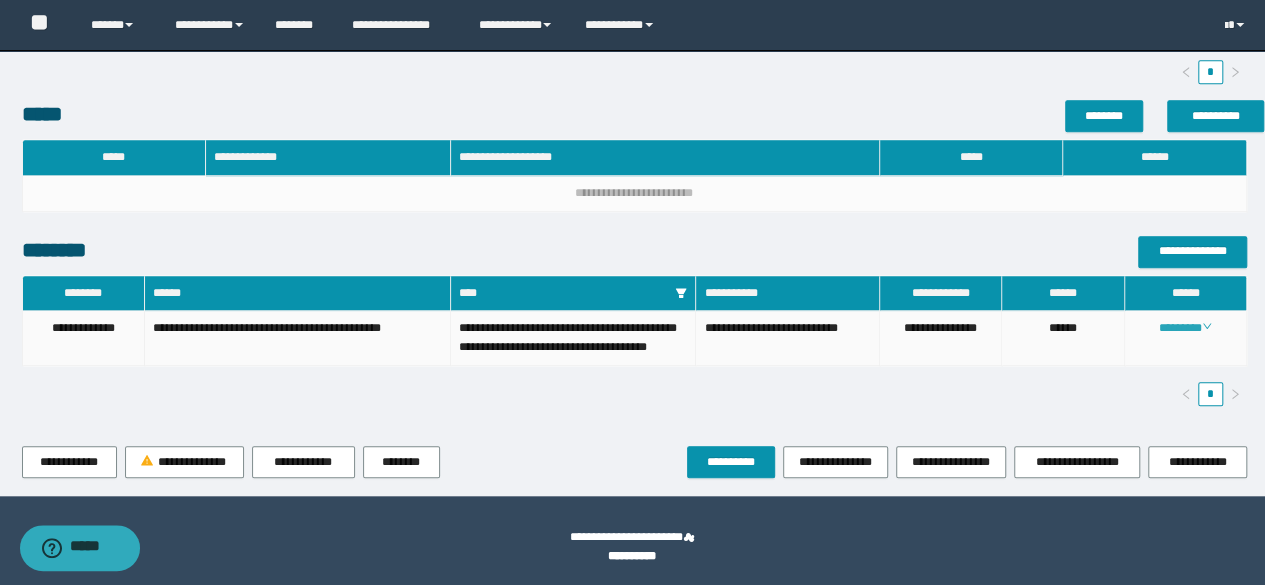 click on "********" at bounding box center [1185, 328] 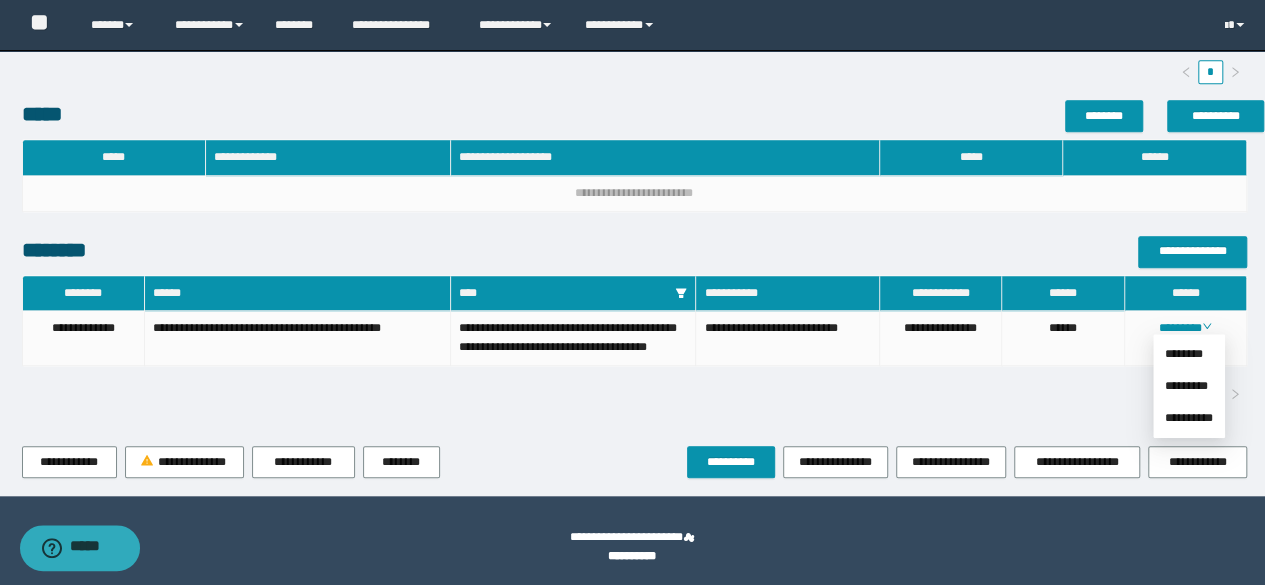 click on "**********" at bounding box center [634, 341] 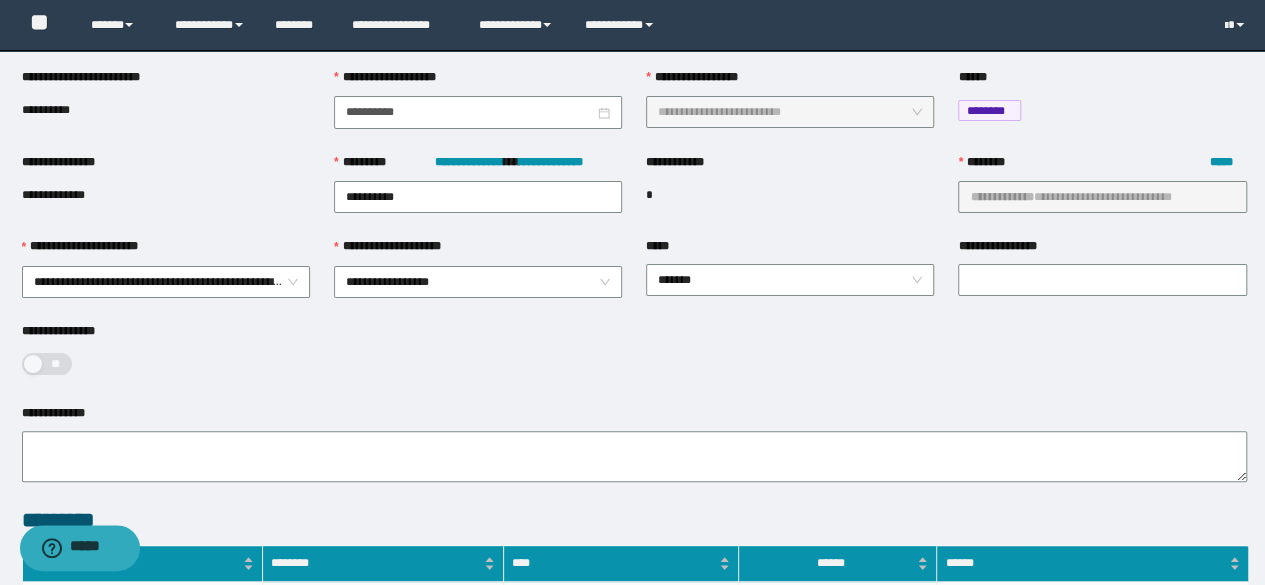 scroll, scrollTop: 0, scrollLeft: 0, axis: both 